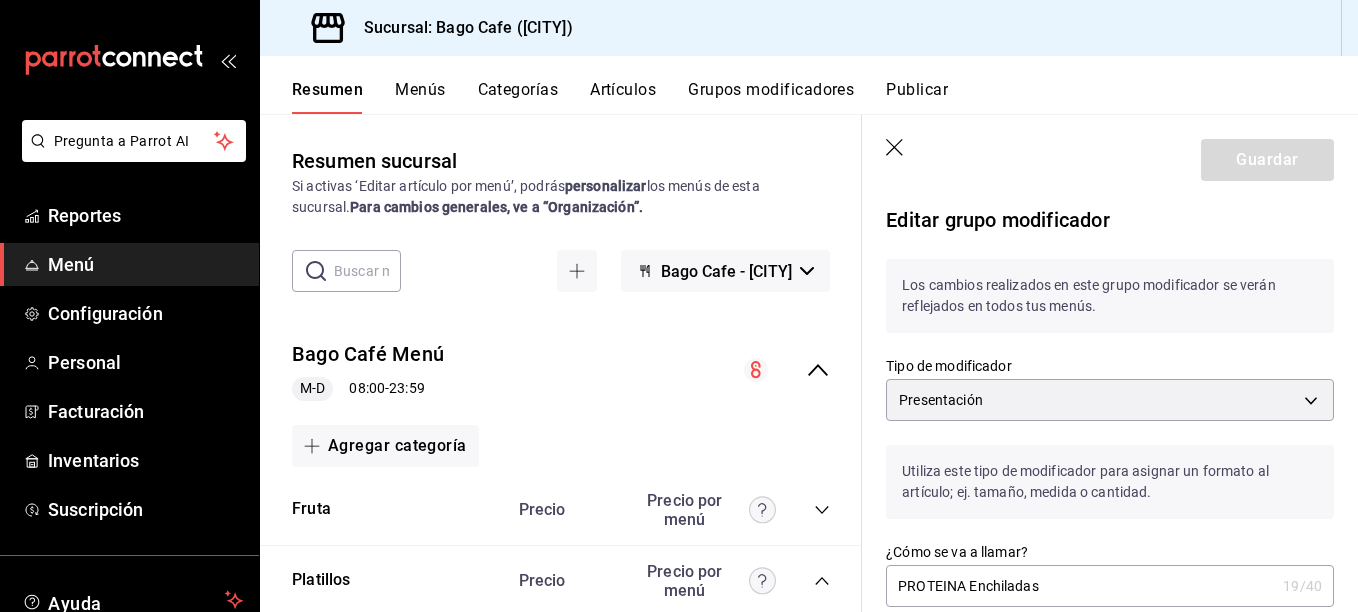 scroll, scrollTop: 0, scrollLeft: 0, axis: both 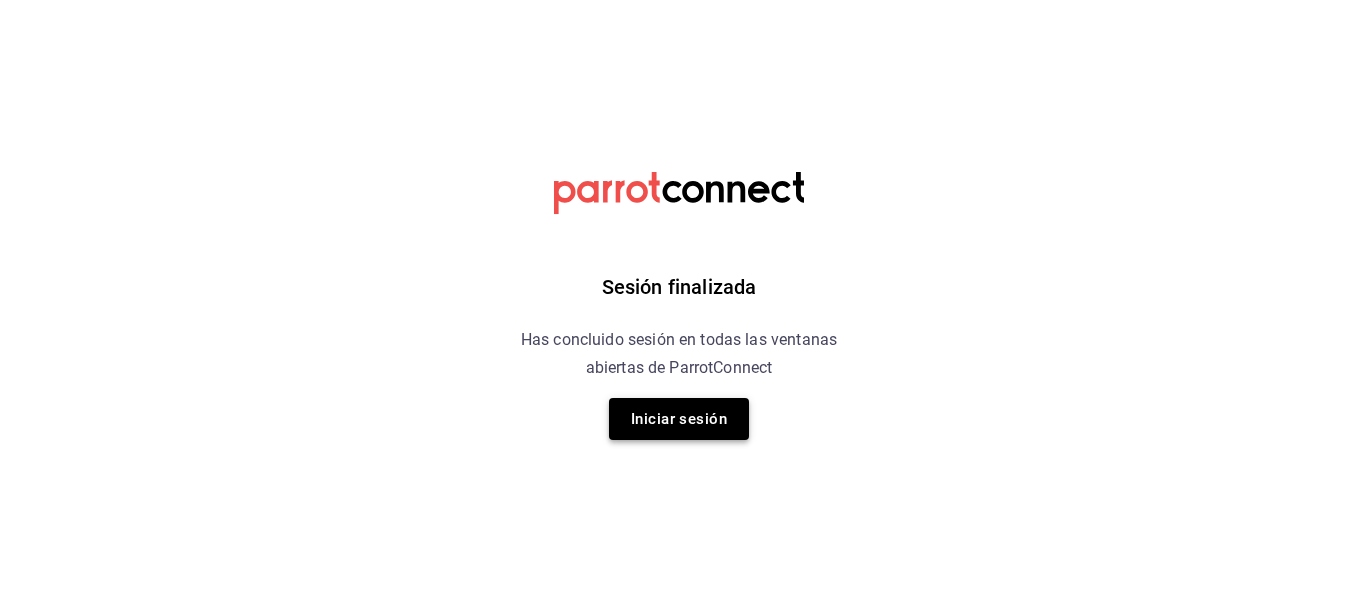 click on "Iniciar sesión" at bounding box center (679, 419) 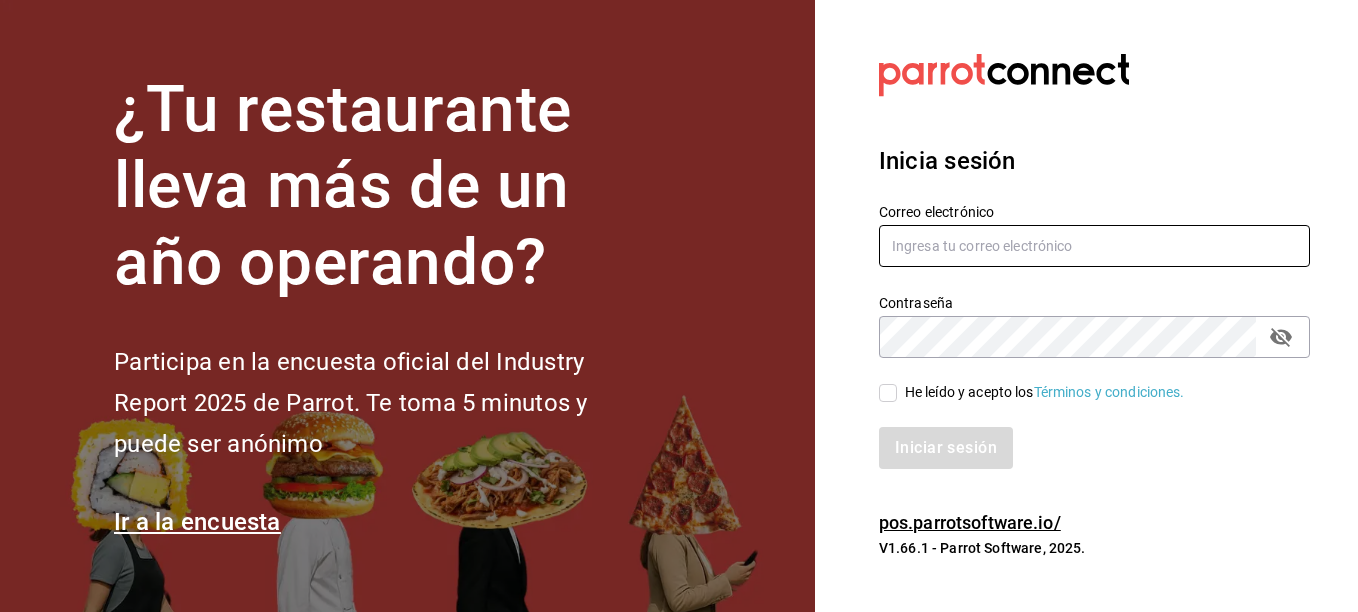 type on "[EMAIL]" 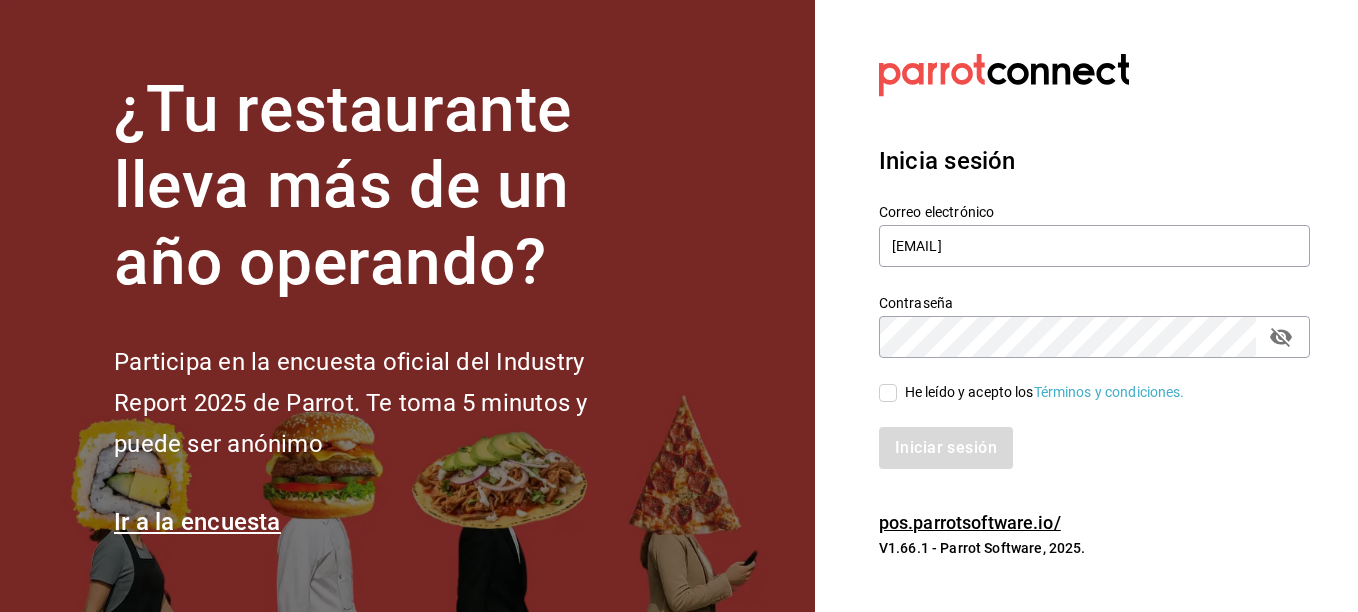 click on "He leído y acepto los  Términos y condiciones." at bounding box center [888, 393] 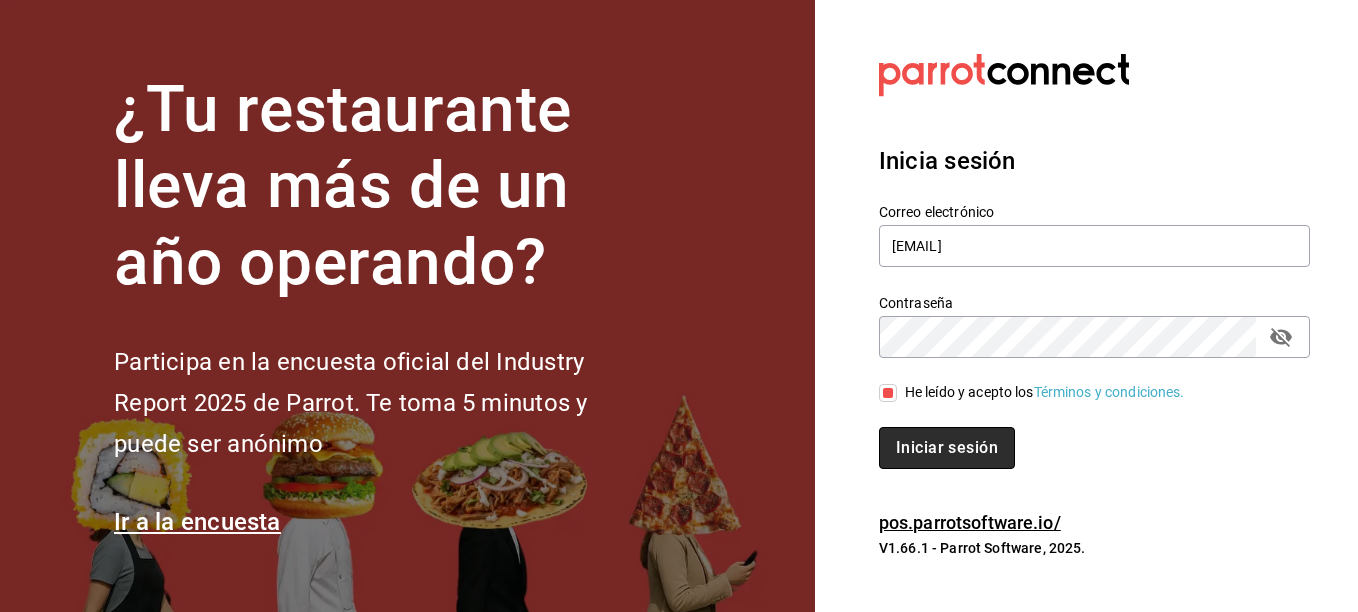 click on "Iniciar sesión" at bounding box center [947, 448] 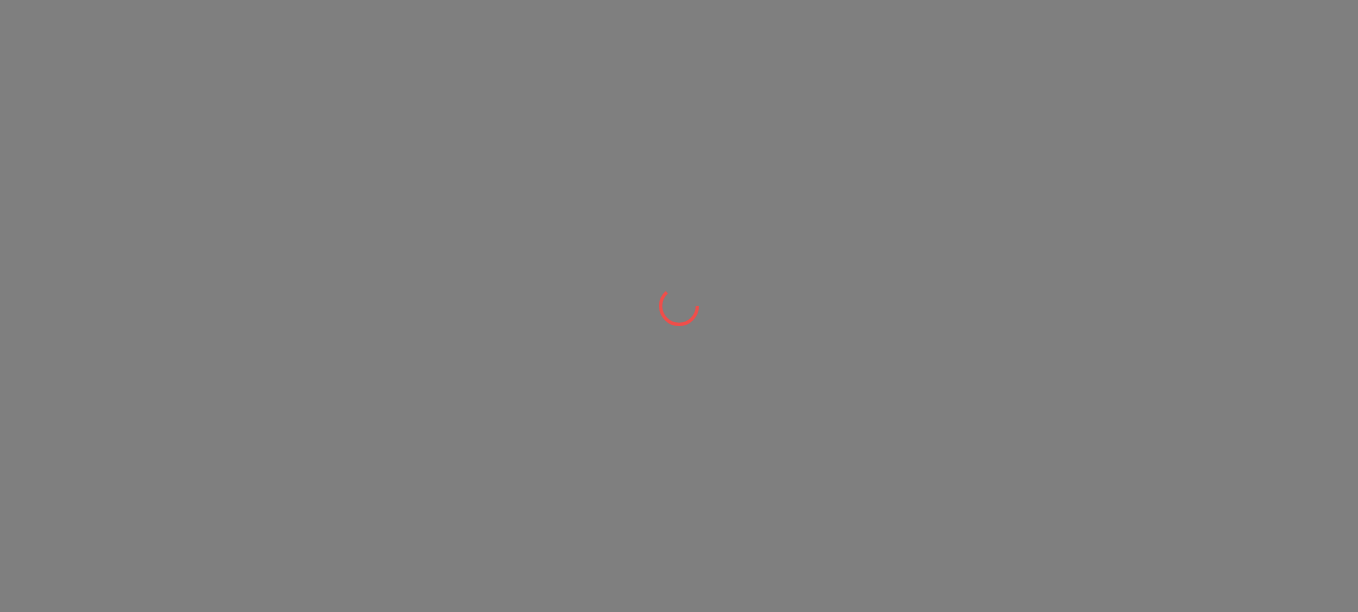 scroll, scrollTop: 0, scrollLeft: 0, axis: both 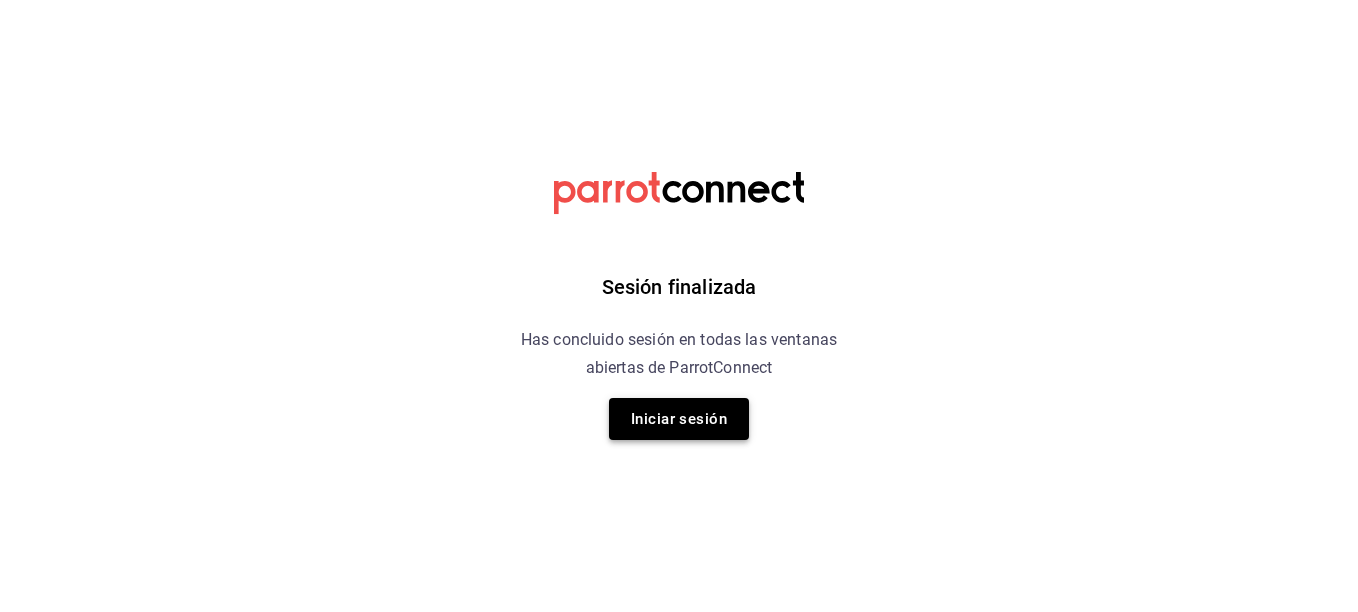 click on "Iniciar sesión" at bounding box center (679, 419) 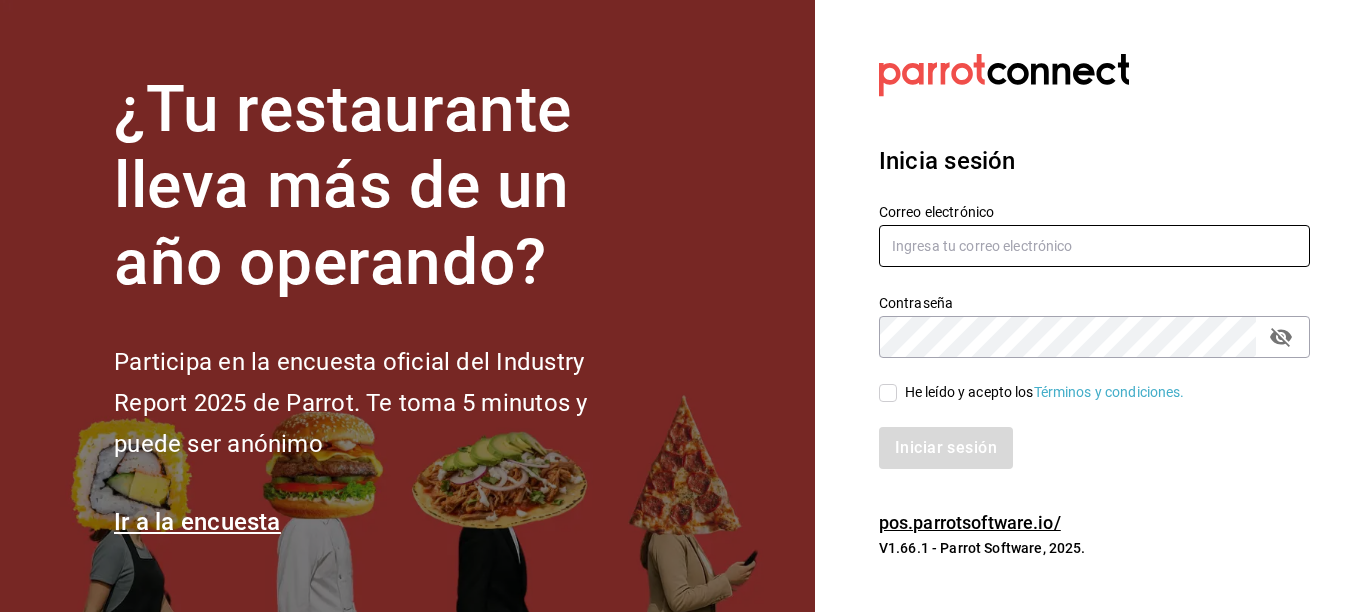 type on "inkyncat@gmail.com" 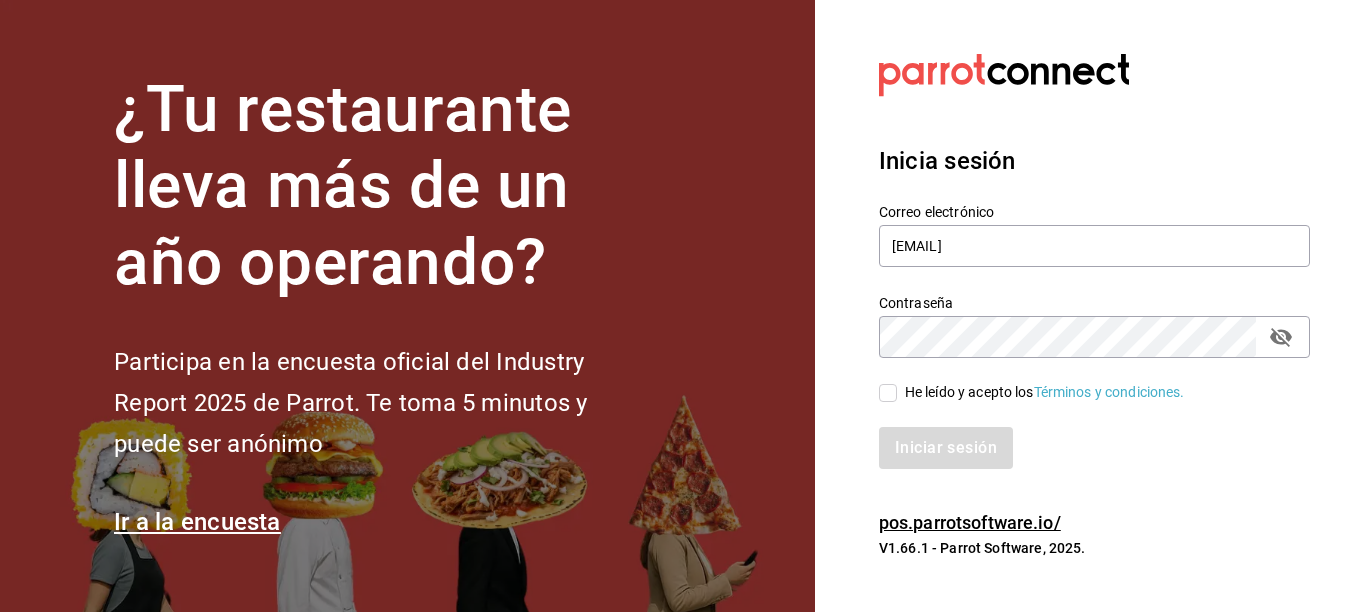 click on "He leído y acepto los  Términos y condiciones." at bounding box center [888, 393] 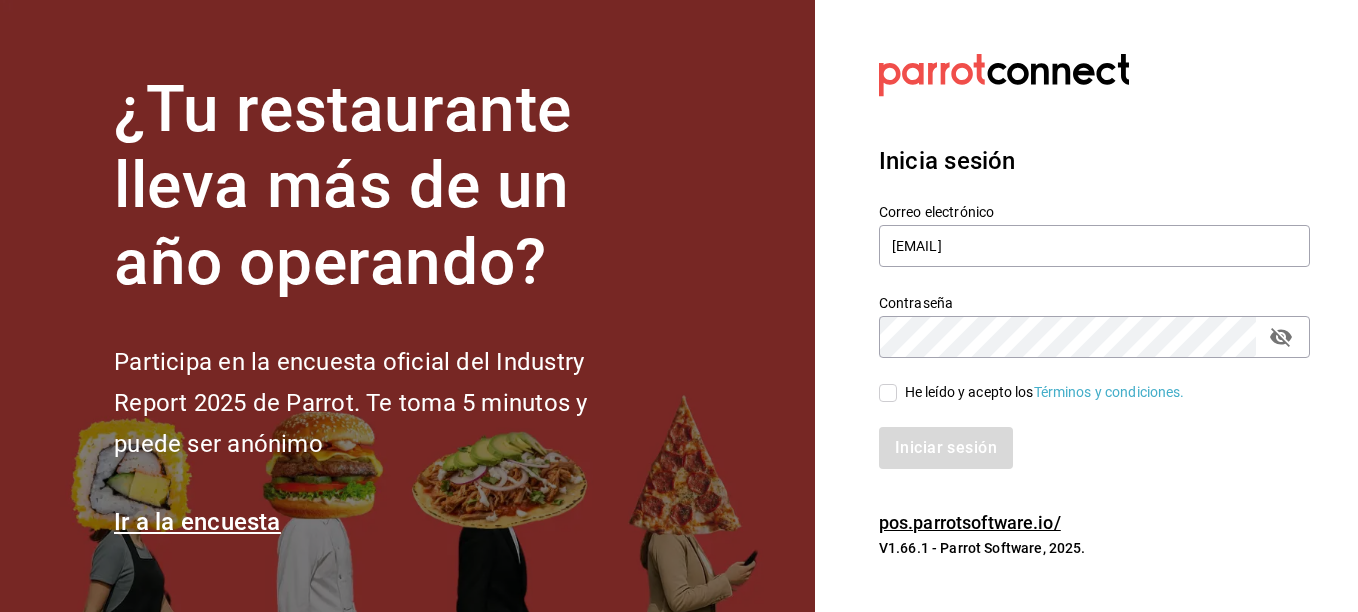 checkbox on "true" 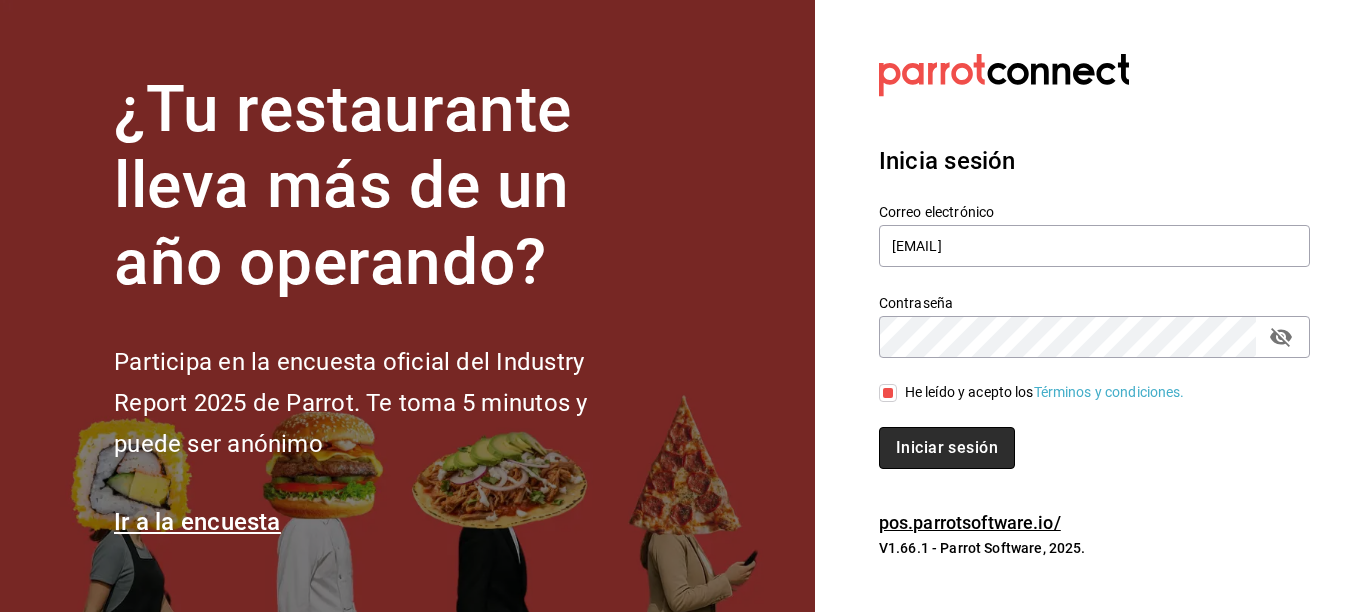 click on "Iniciar sesión" at bounding box center (947, 448) 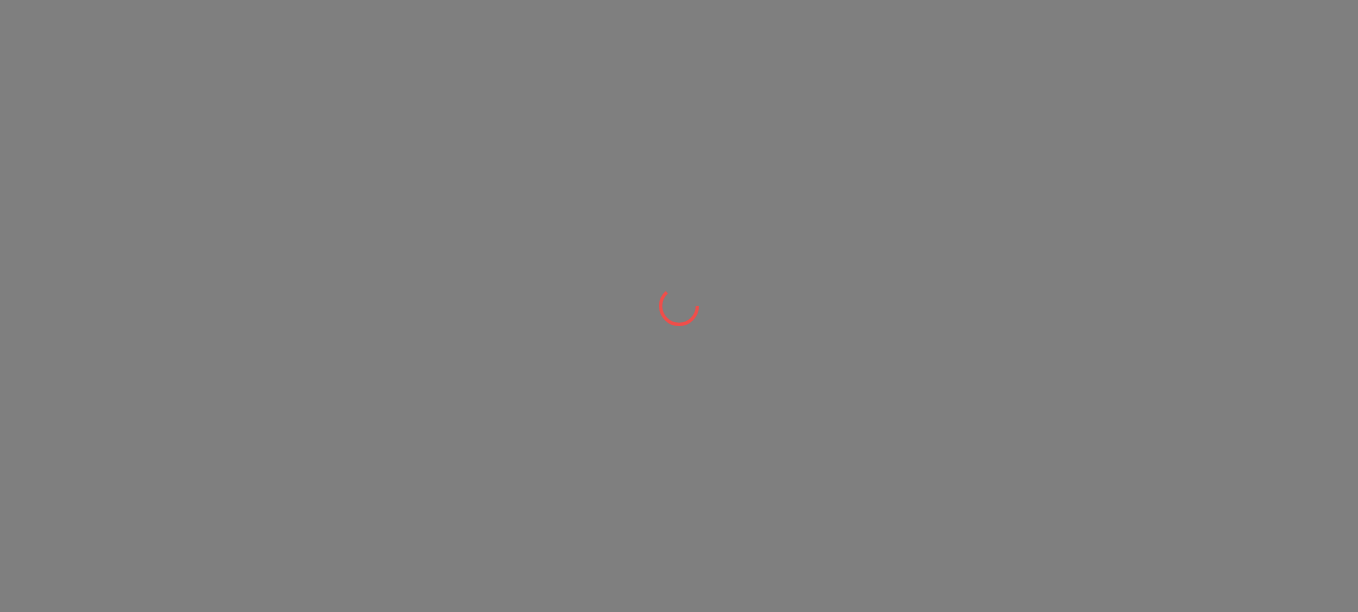 scroll, scrollTop: 0, scrollLeft: 0, axis: both 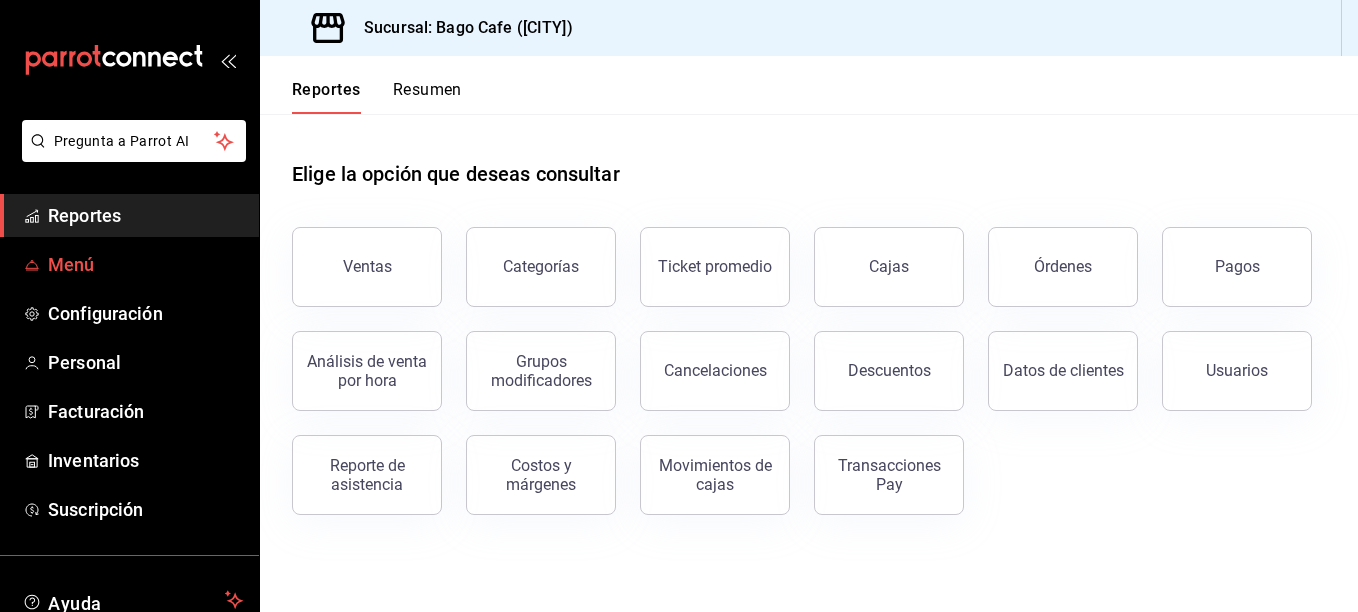 click on "Menú" at bounding box center (145, 264) 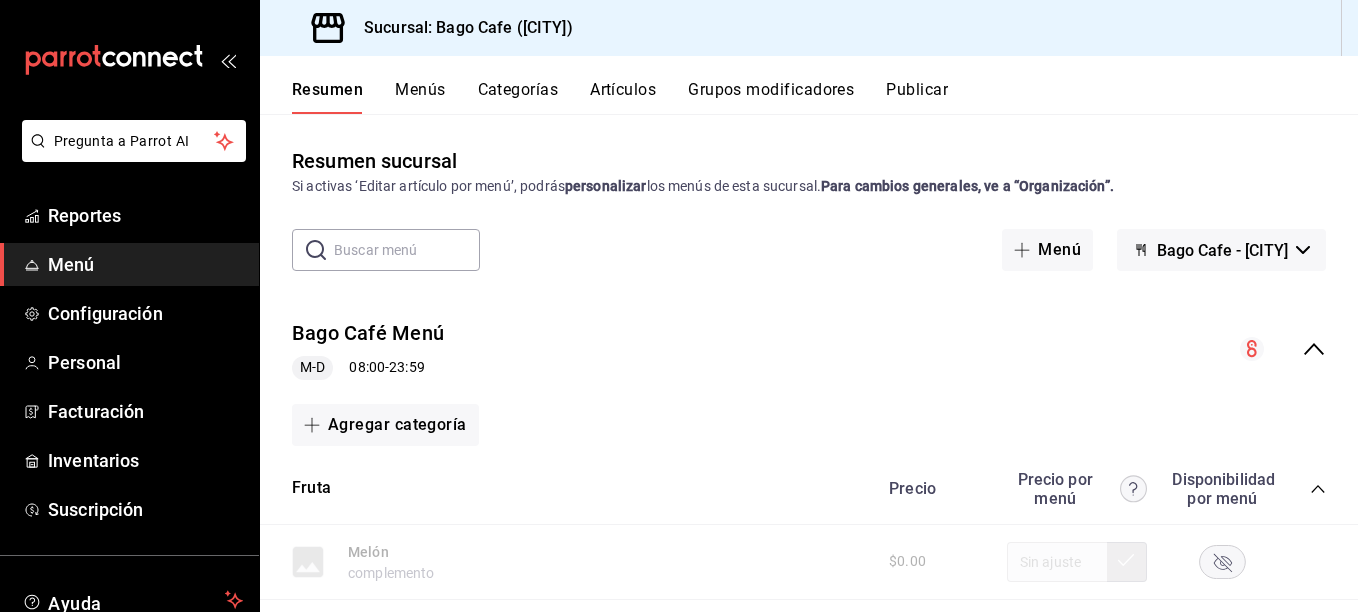 scroll, scrollTop: 200, scrollLeft: 0, axis: vertical 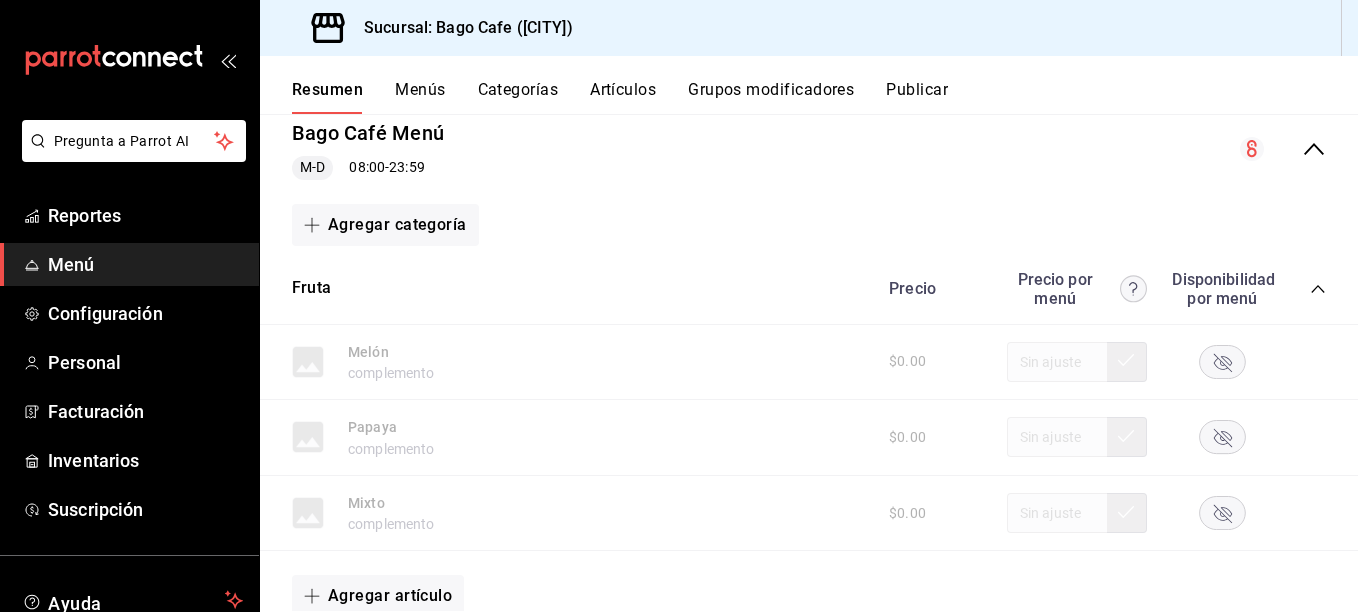 click 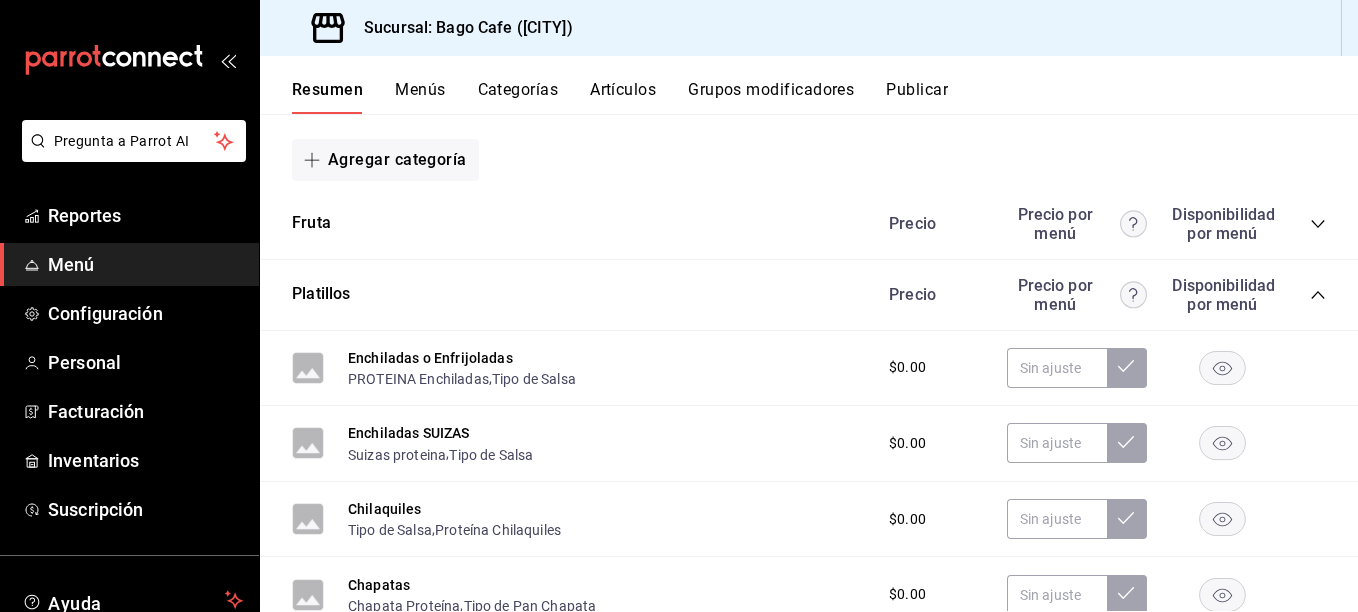 scroll, scrollTop: 400, scrollLeft: 0, axis: vertical 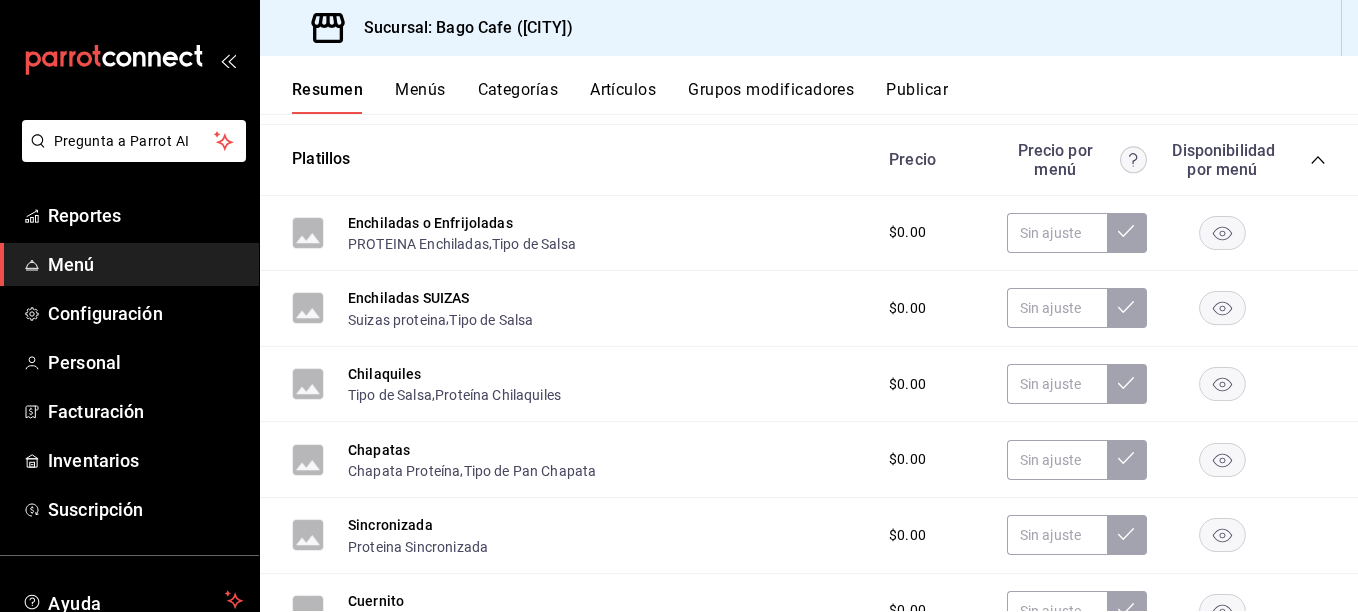 click on "Grupos modificadores" at bounding box center (771, 97) 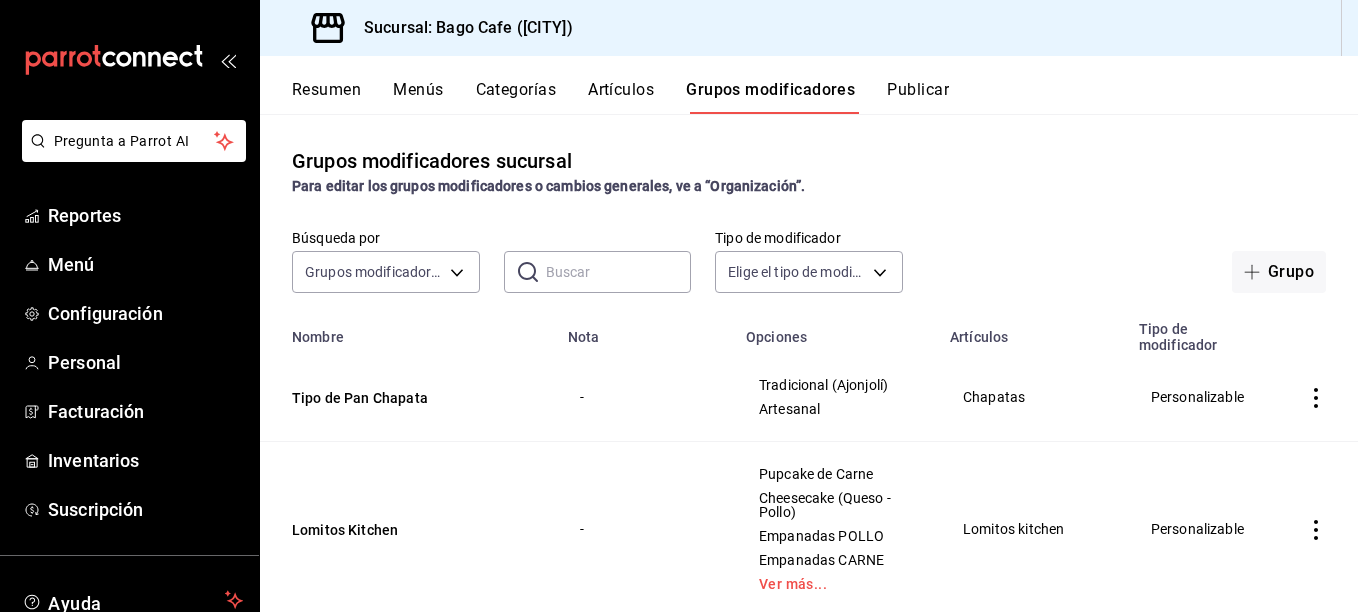 click at bounding box center [619, 272] 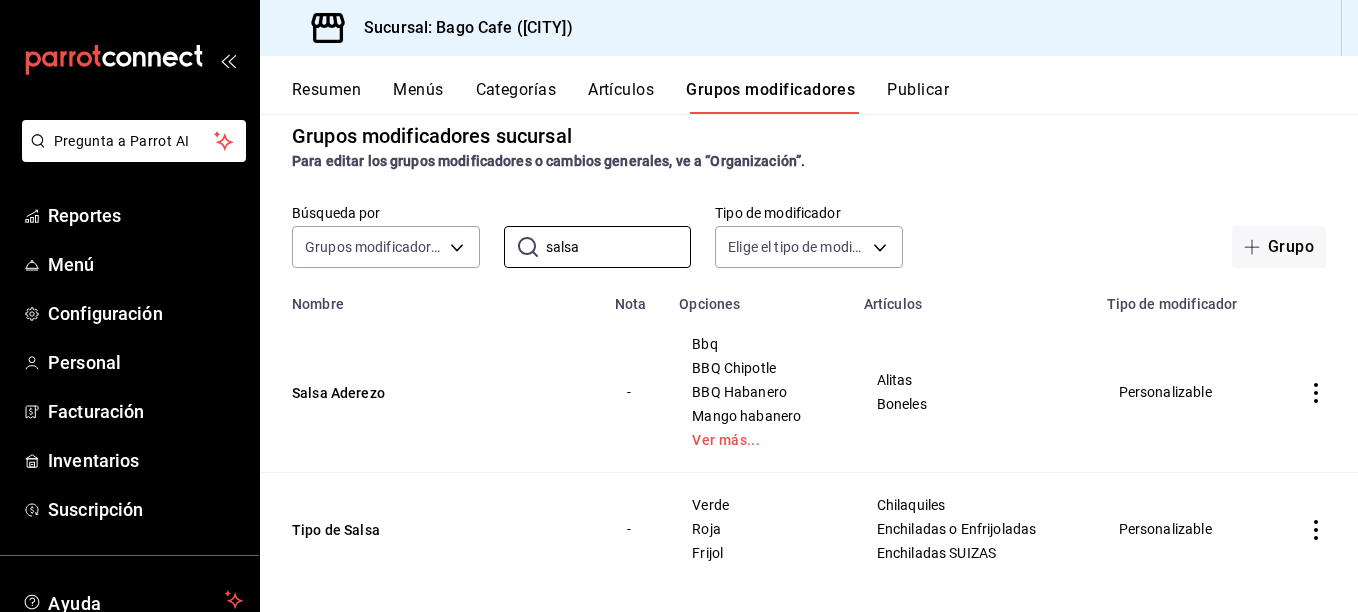 scroll, scrollTop: 48, scrollLeft: 0, axis: vertical 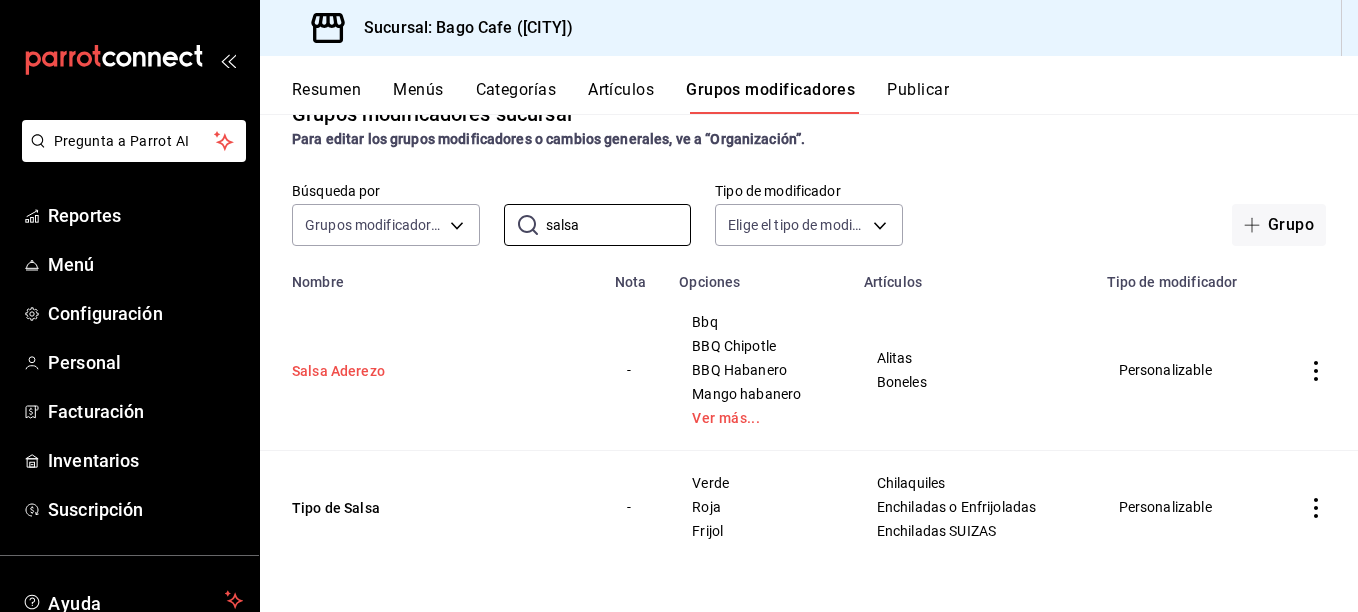 type on "salsa" 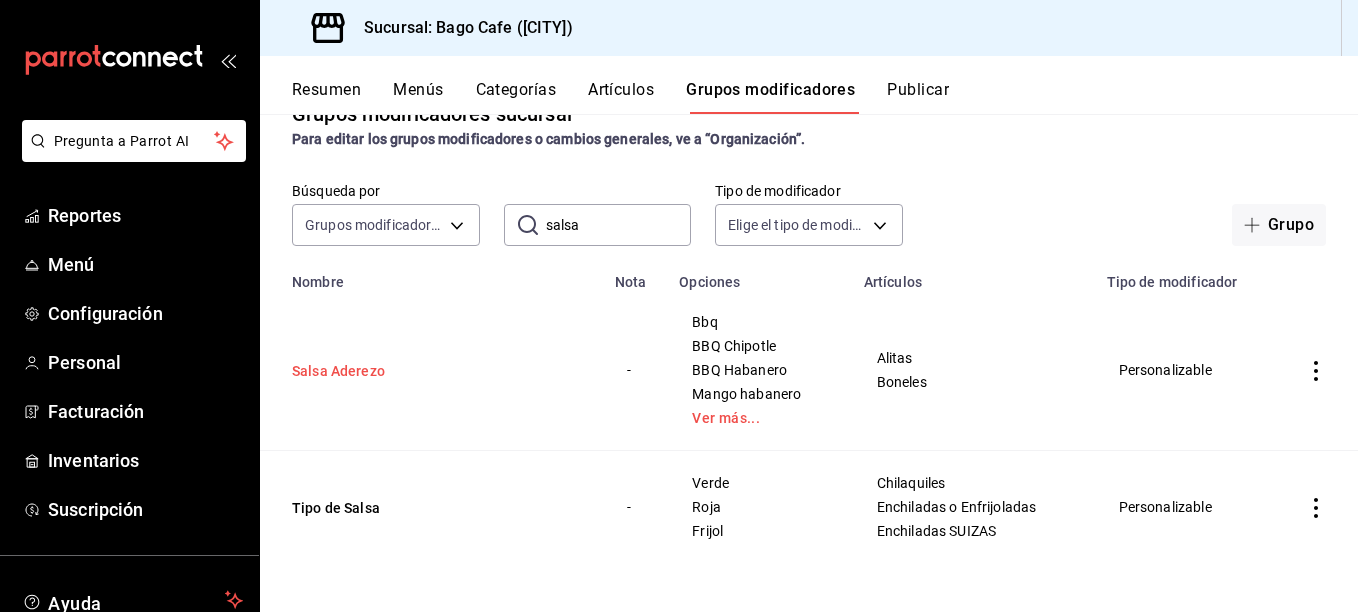 click on "Salsa Aderezo" at bounding box center (412, 371) 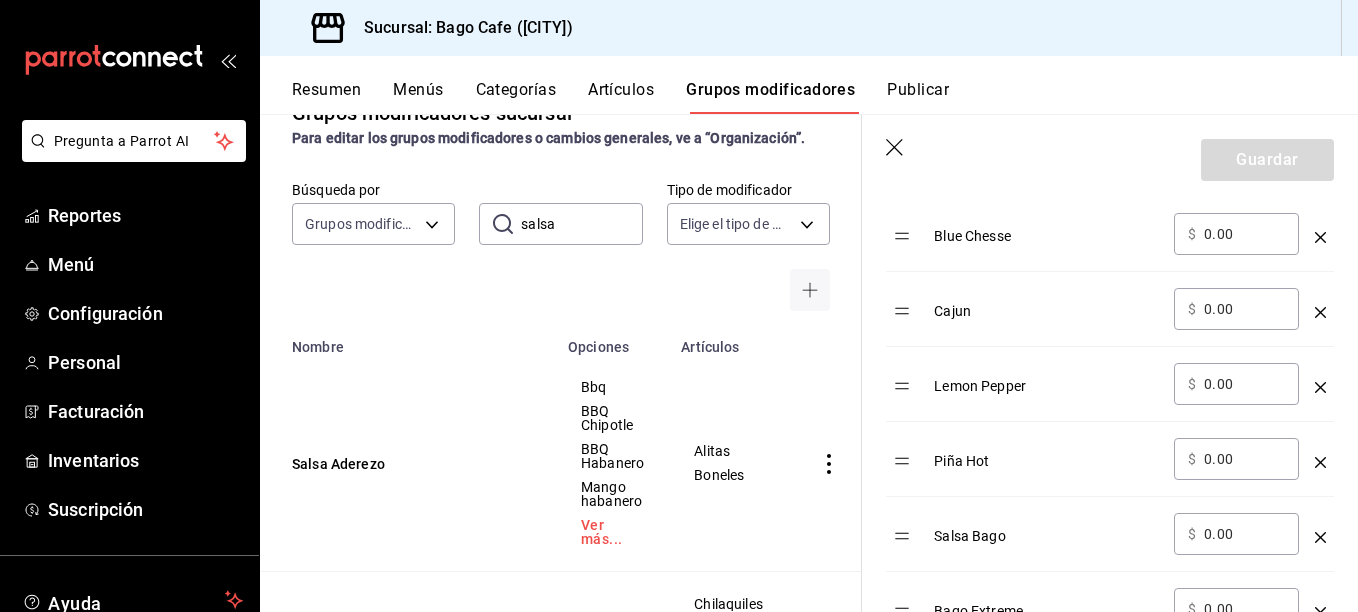scroll, scrollTop: 1400, scrollLeft: 0, axis: vertical 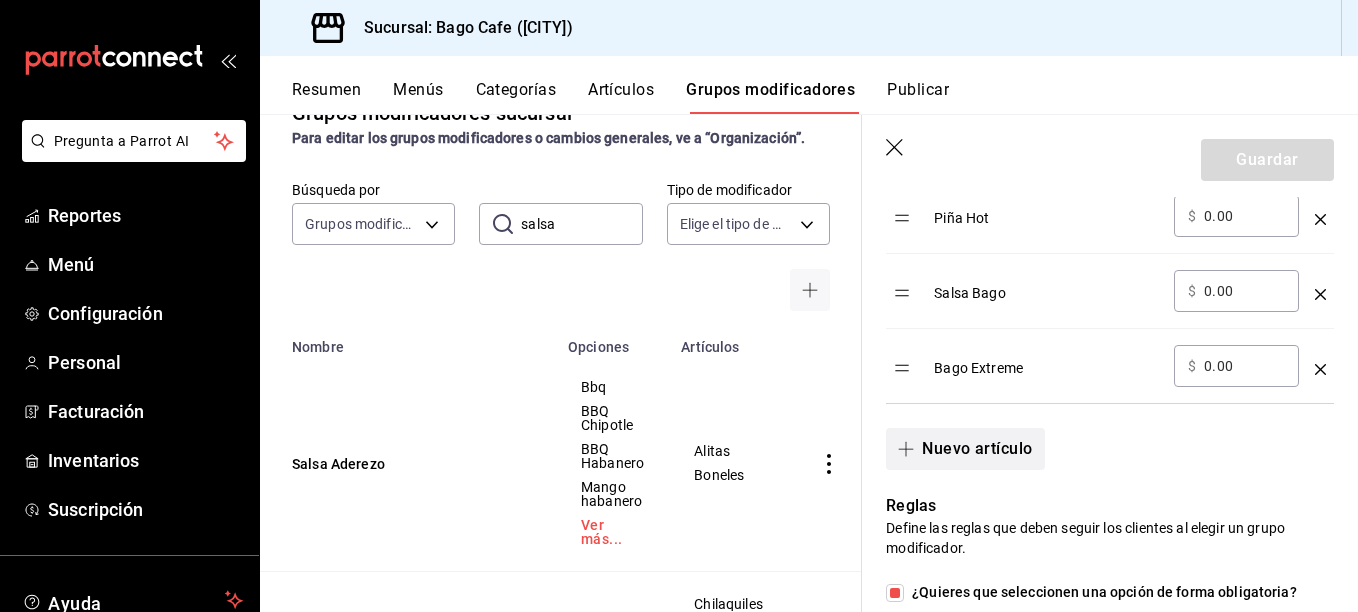 click on "Nuevo artículo" at bounding box center [965, 449] 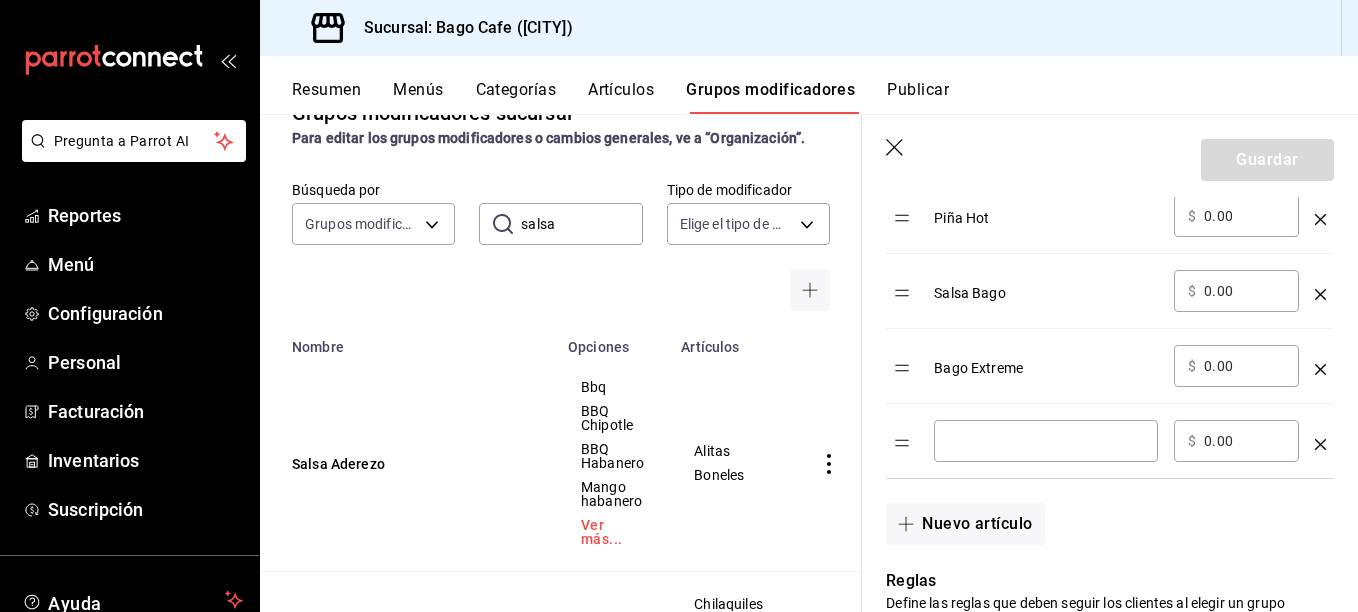 click at bounding box center (1046, 441) 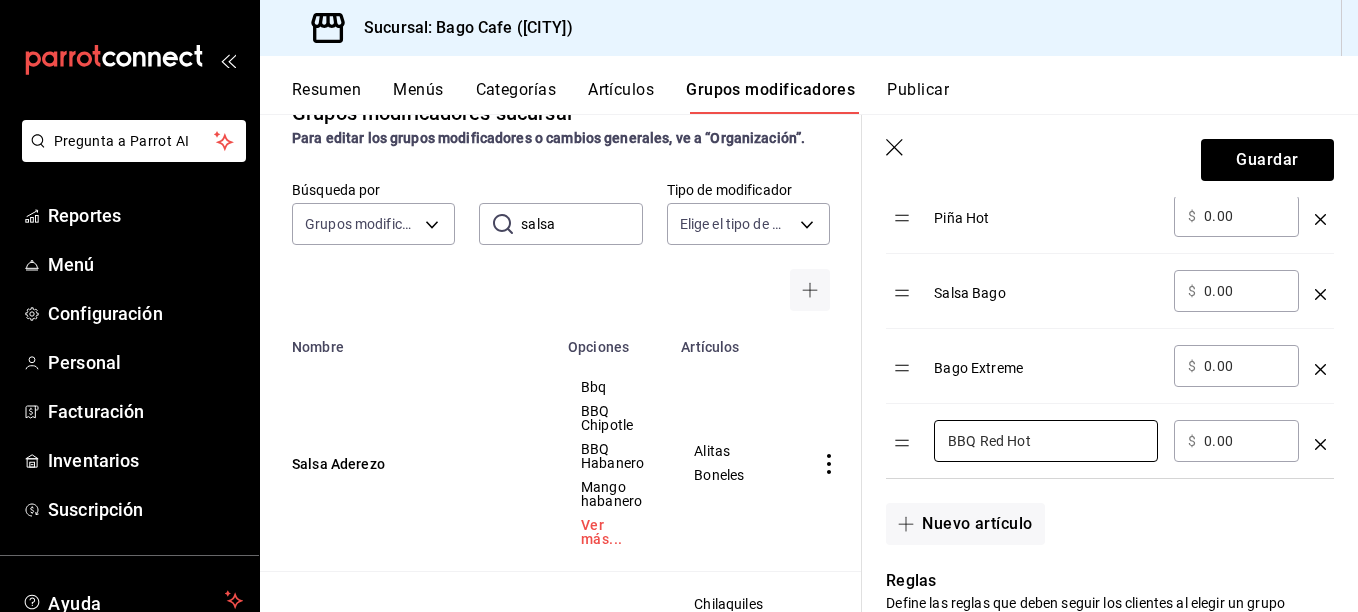 type on "BBQ Red Hot" 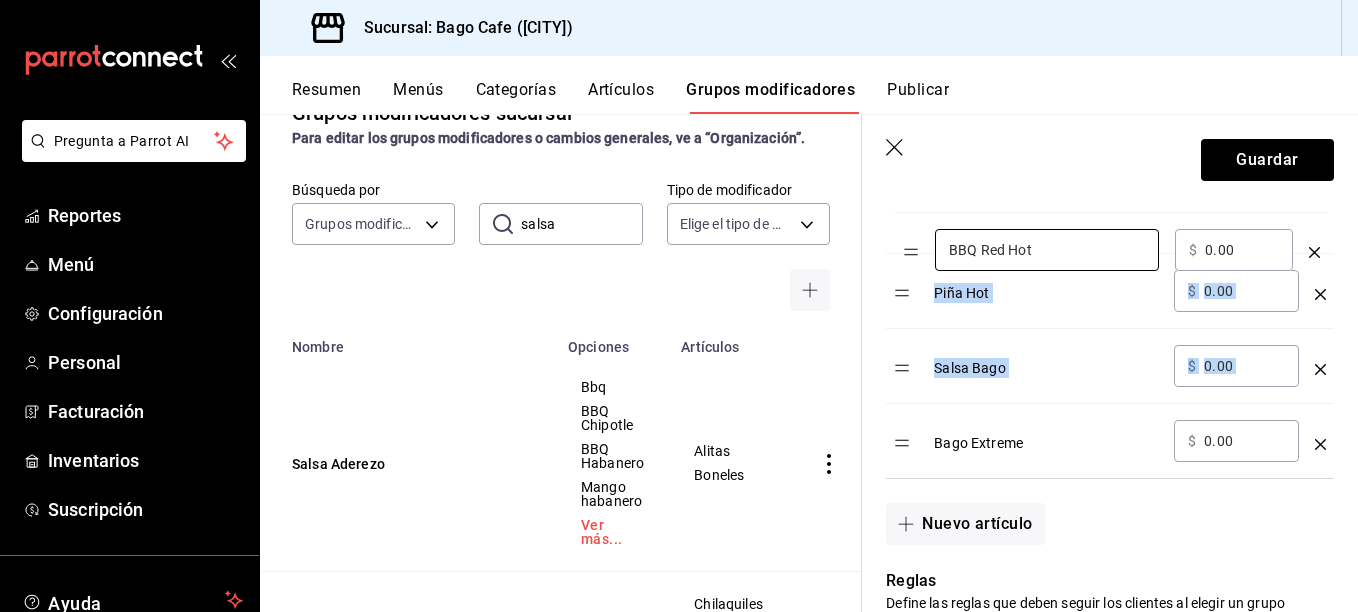 drag, startPoint x: 907, startPoint y: 447, endPoint x: 916, endPoint y: 254, distance: 193.20973 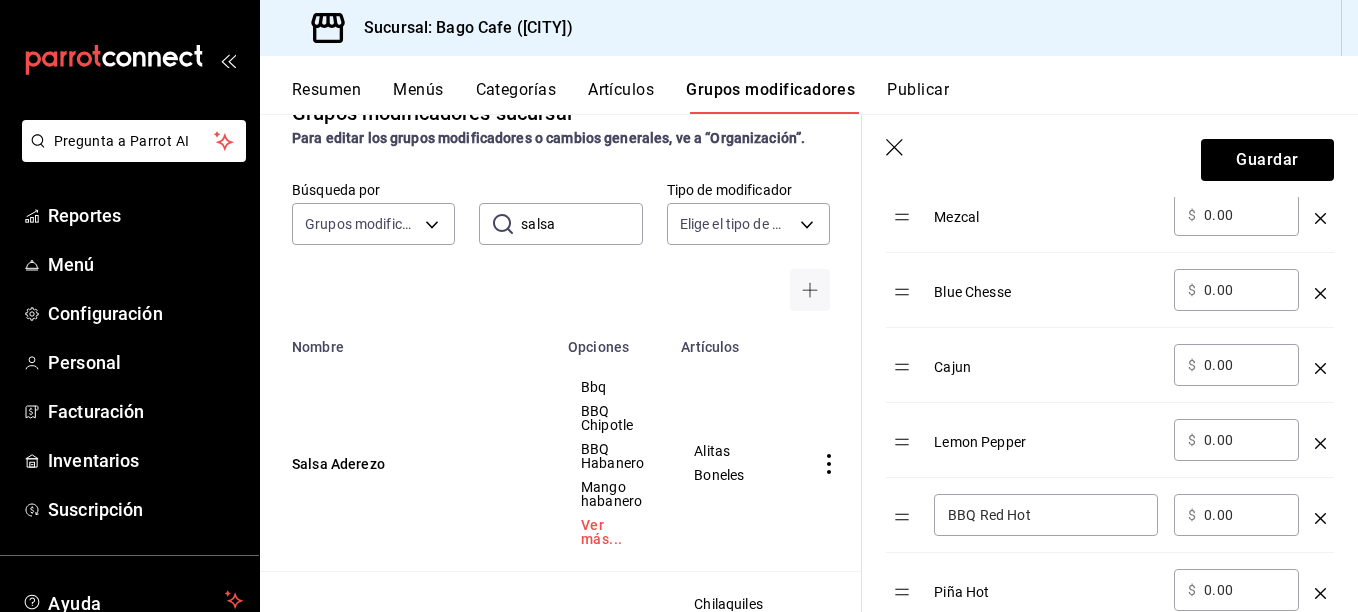 scroll, scrollTop: 1100, scrollLeft: 0, axis: vertical 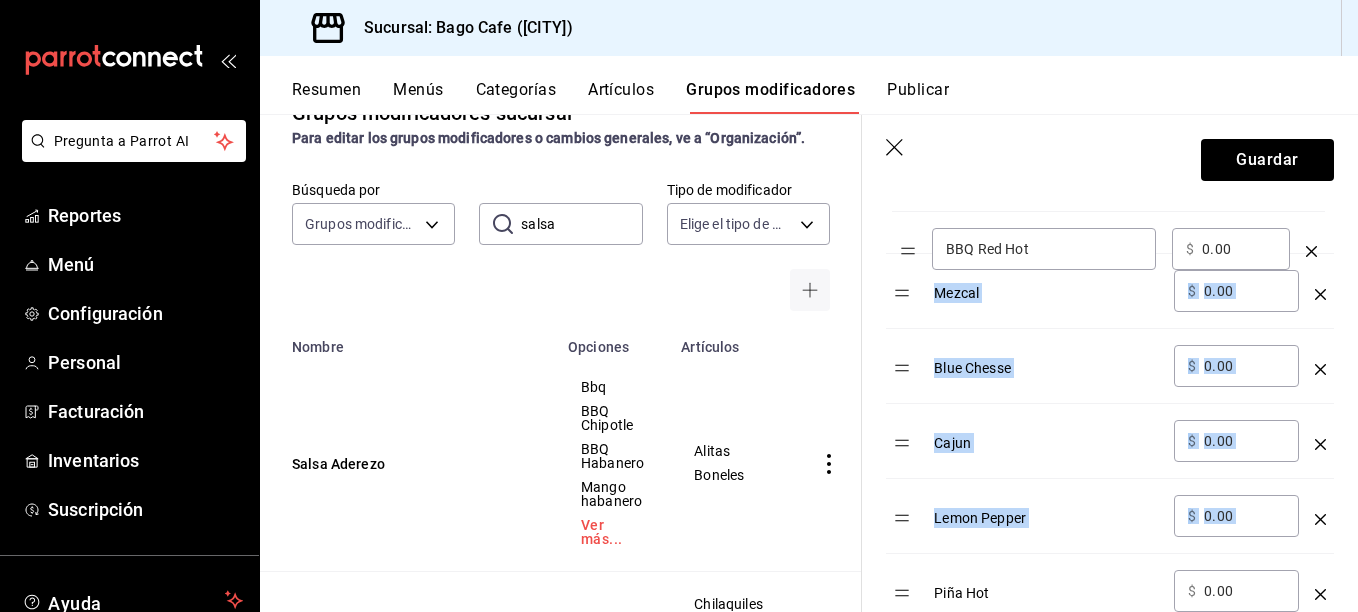 drag, startPoint x: 903, startPoint y: 526, endPoint x: 909, endPoint y: 248, distance: 278.06473 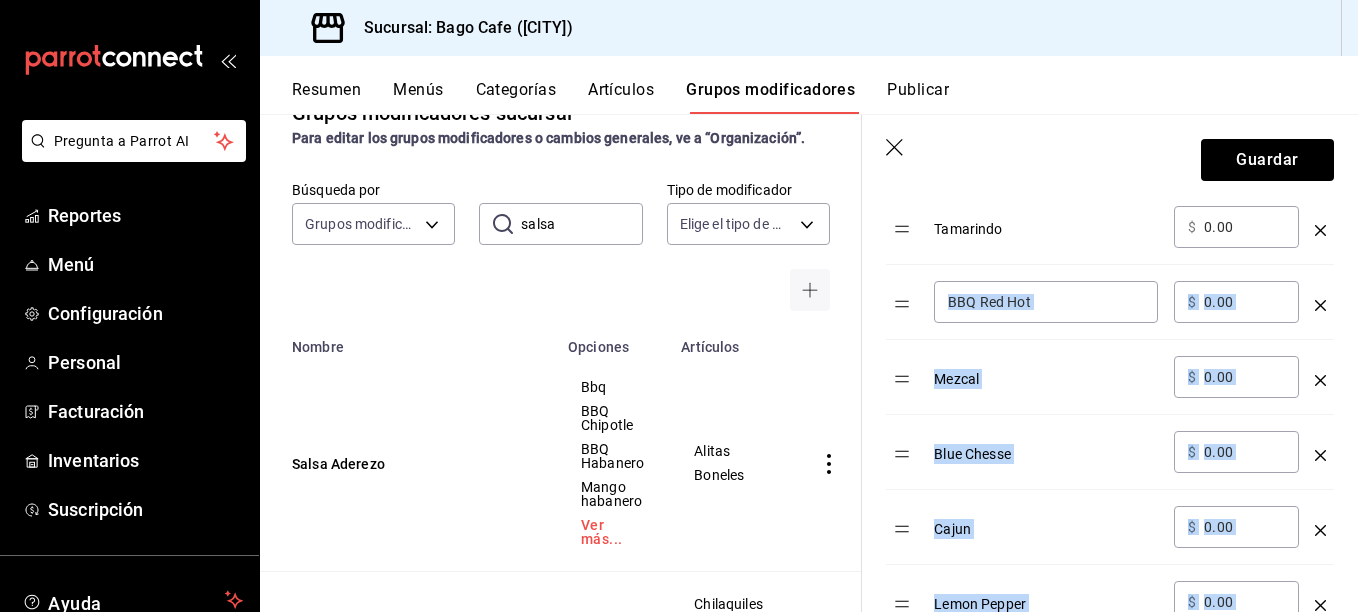 scroll, scrollTop: 900, scrollLeft: 0, axis: vertical 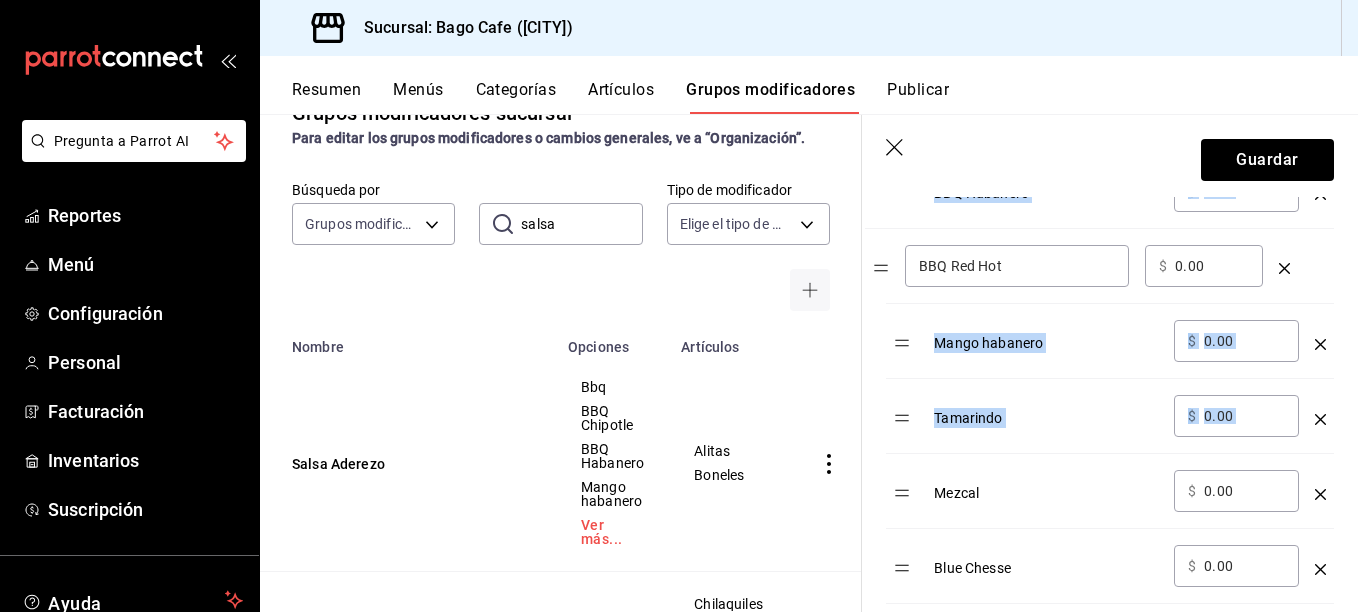 drag, startPoint x: 905, startPoint y: 431, endPoint x: 884, endPoint y: 279, distance: 153.4438 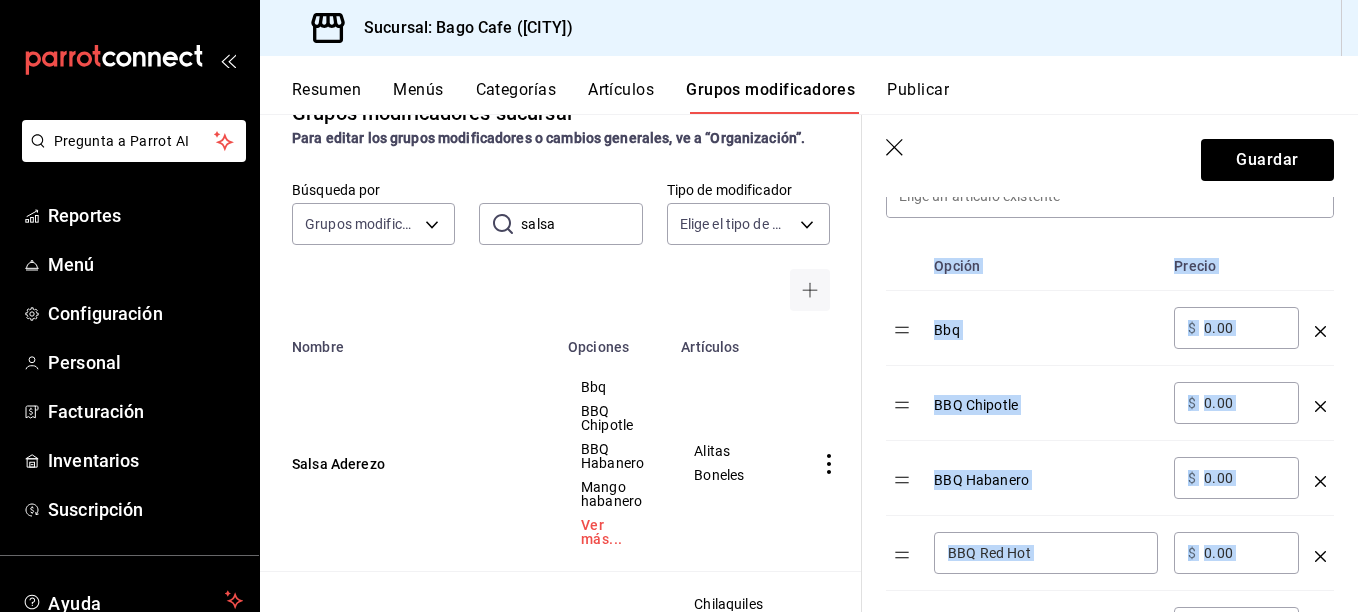 scroll, scrollTop: 600, scrollLeft: 0, axis: vertical 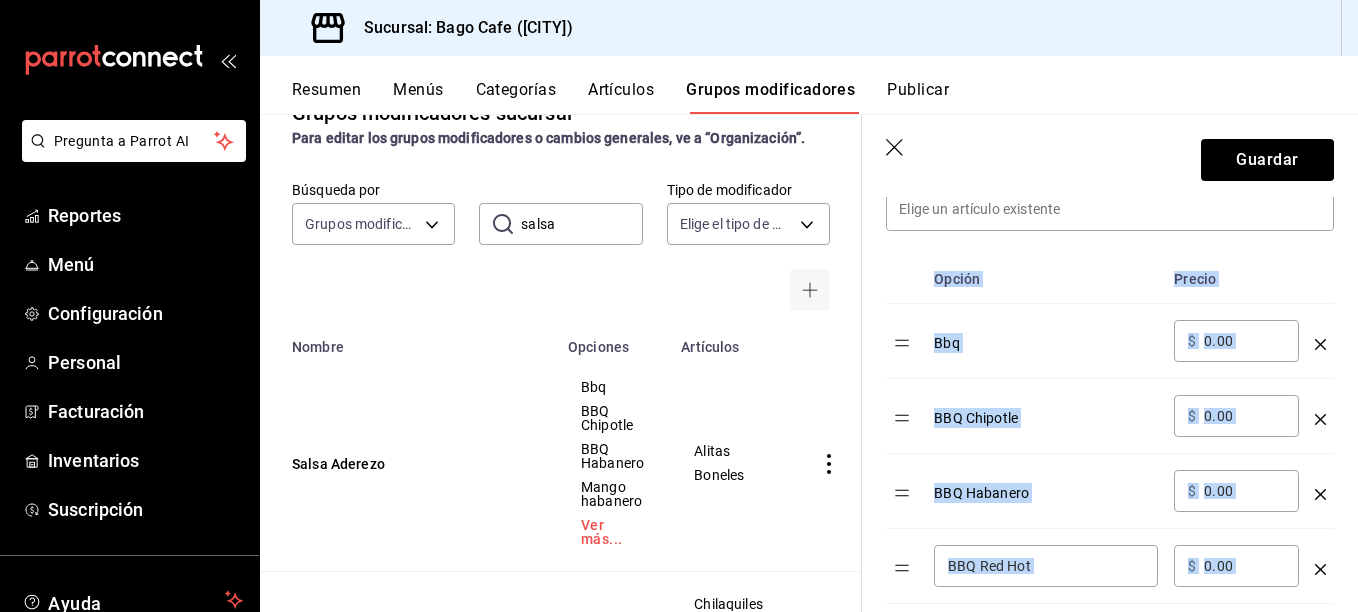 click on "Opción" at bounding box center (1046, 279) 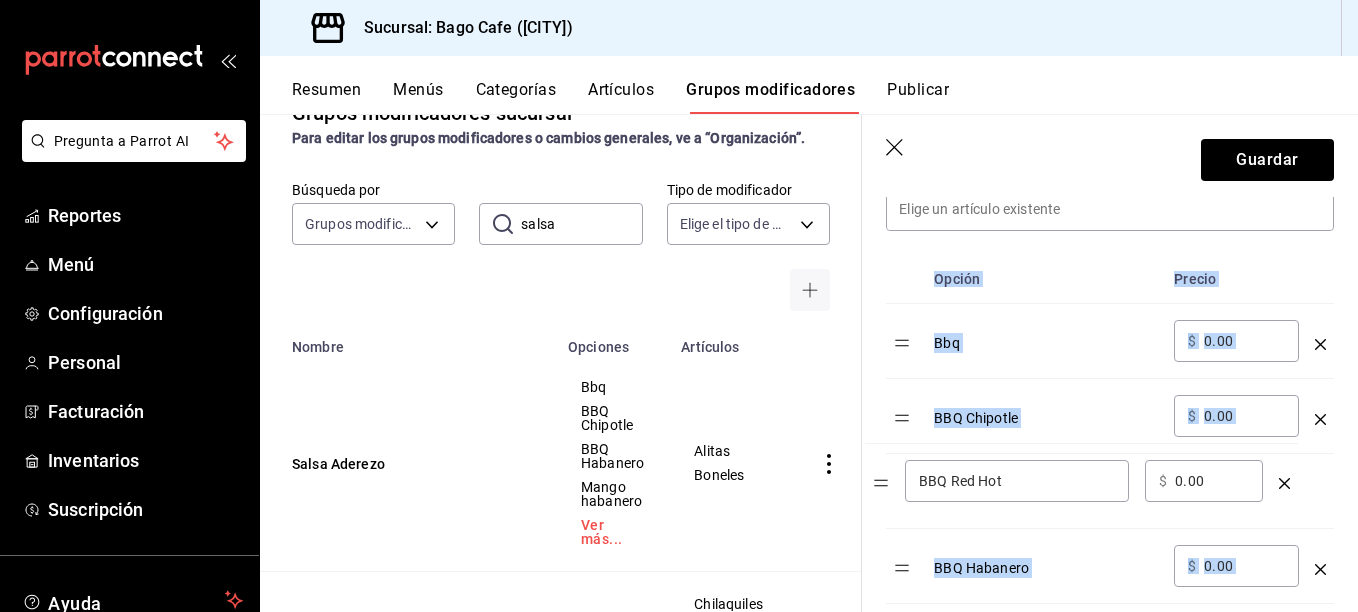 drag, startPoint x: 904, startPoint y: 571, endPoint x: 882, endPoint y: 481, distance: 92.64988 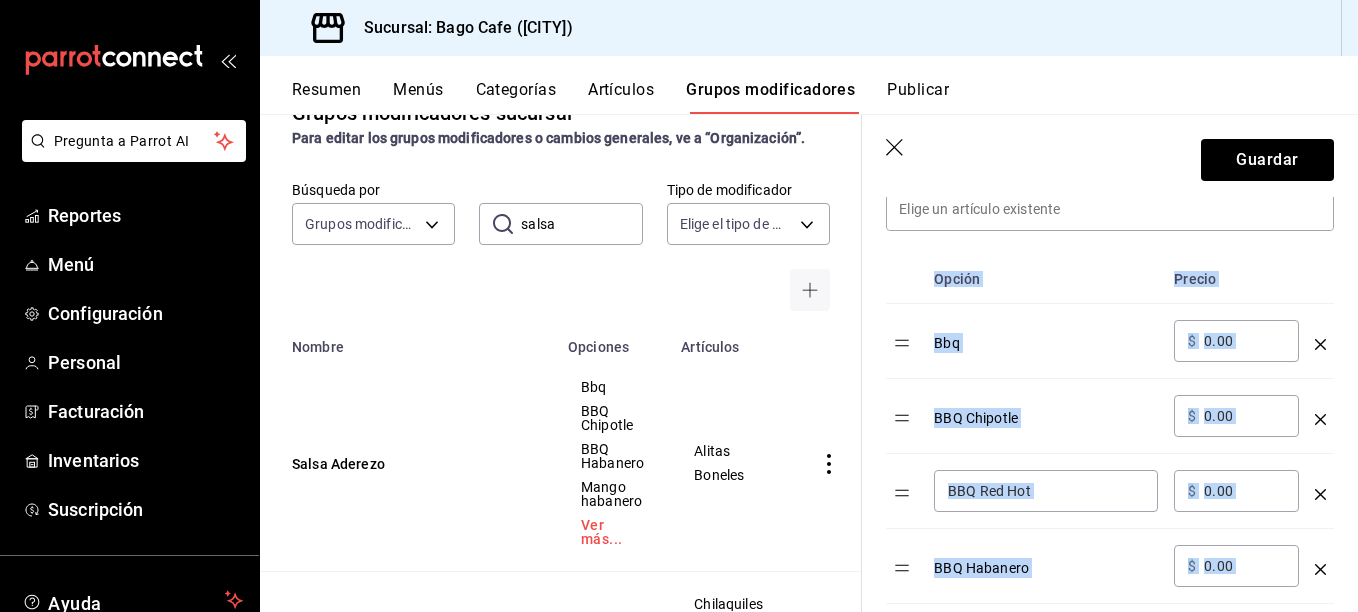 click on "BBQ Chipotle" at bounding box center (1046, 411) 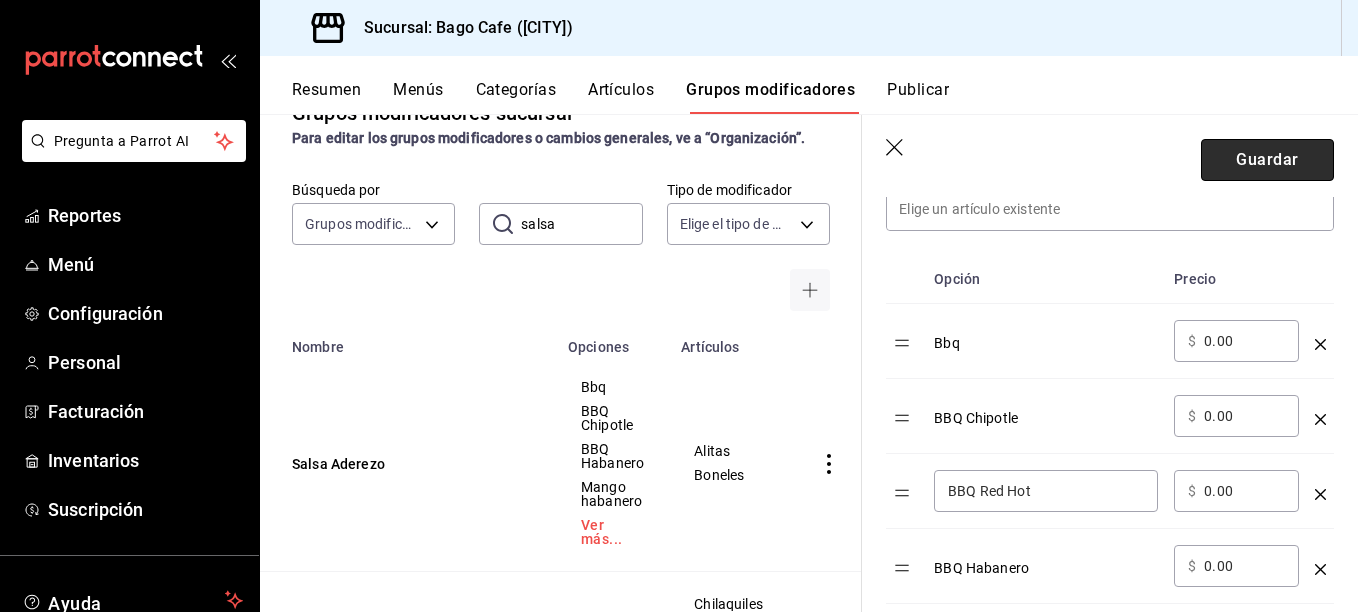 click on "Guardar" at bounding box center [1267, 160] 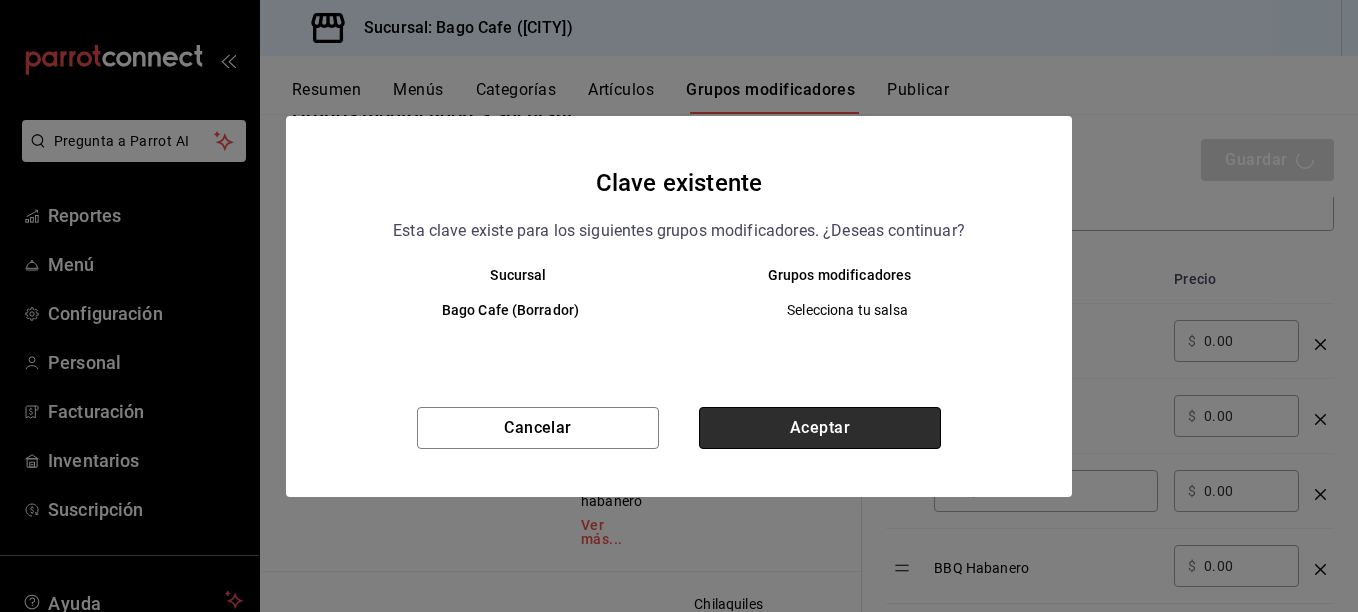 click on "Aceptar" at bounding box center (820, 428) 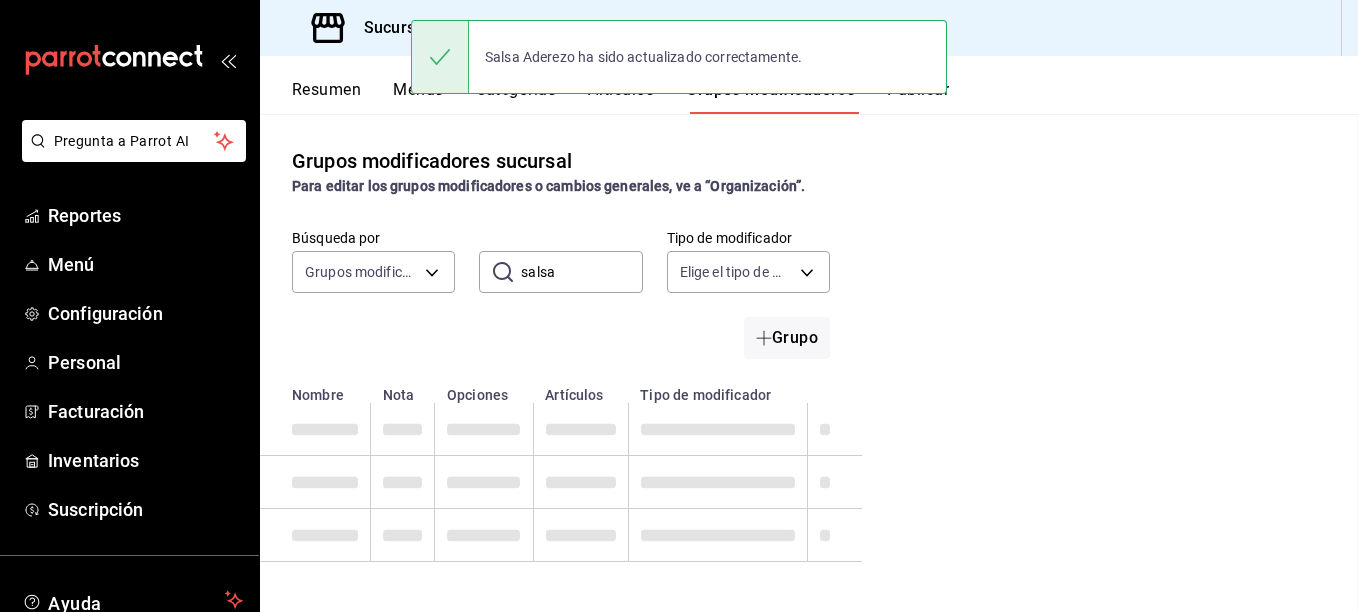 scroll, scrollTop: 0, scrollLeft: 0, axis: both 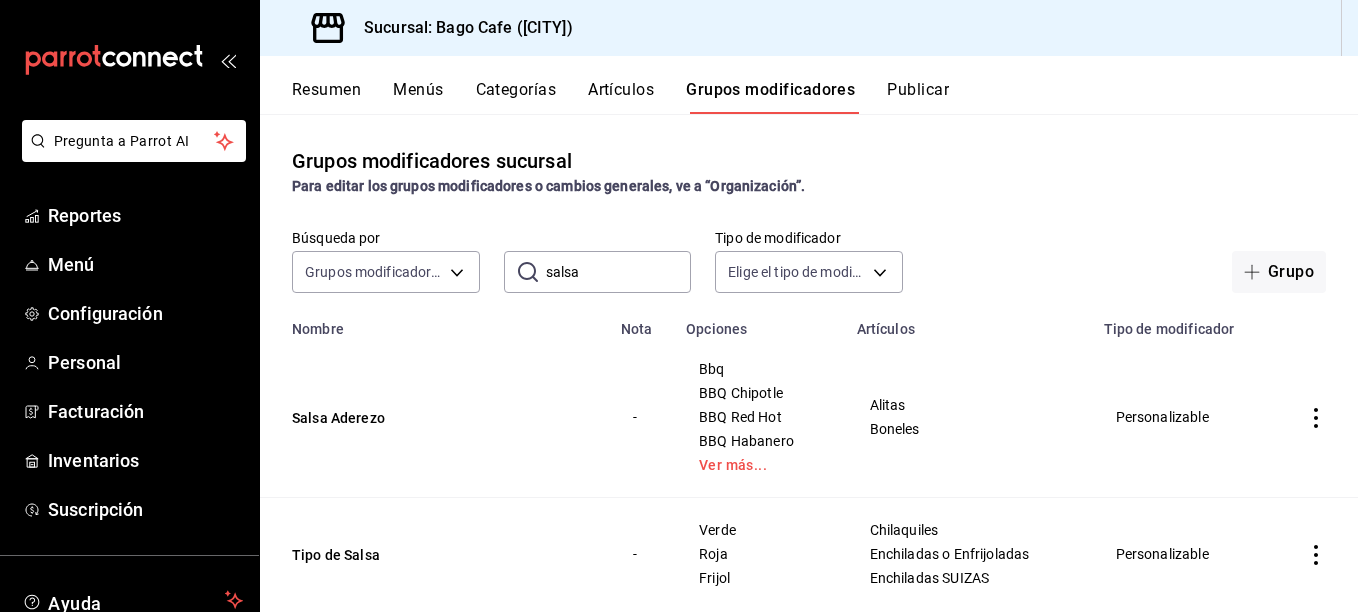 click on "Resumen" at bounding box center [326, 97] 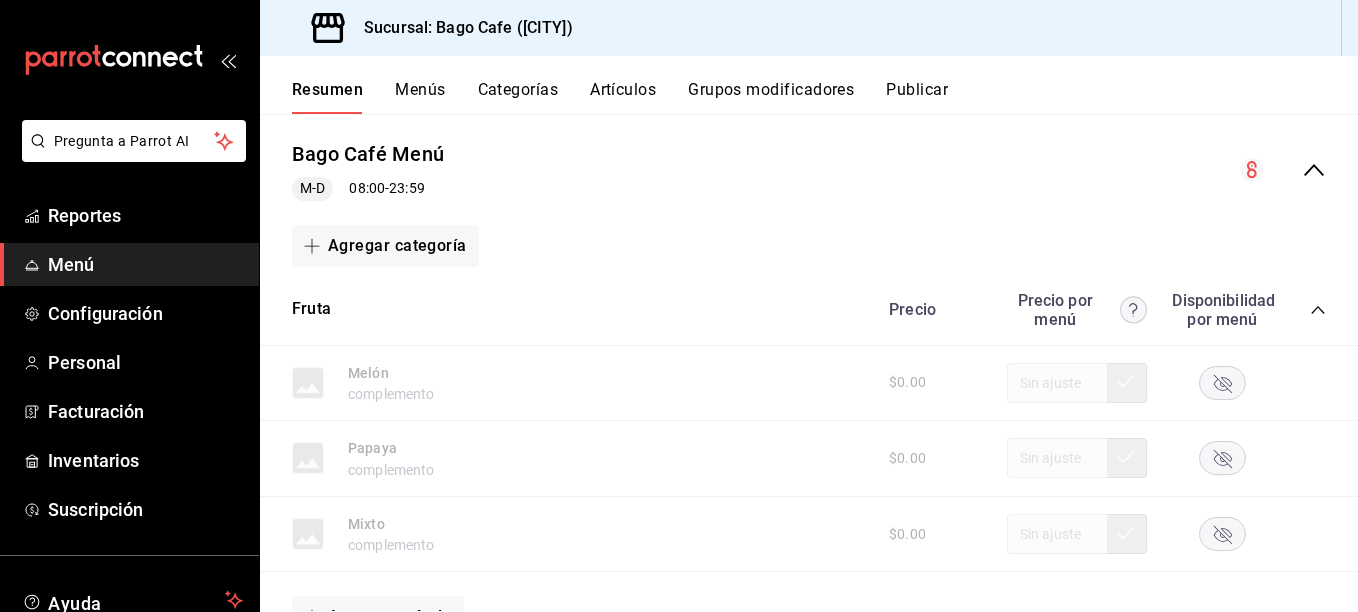 scroll, scrollTop: 200, scrollLeft: 0, axis: vertical 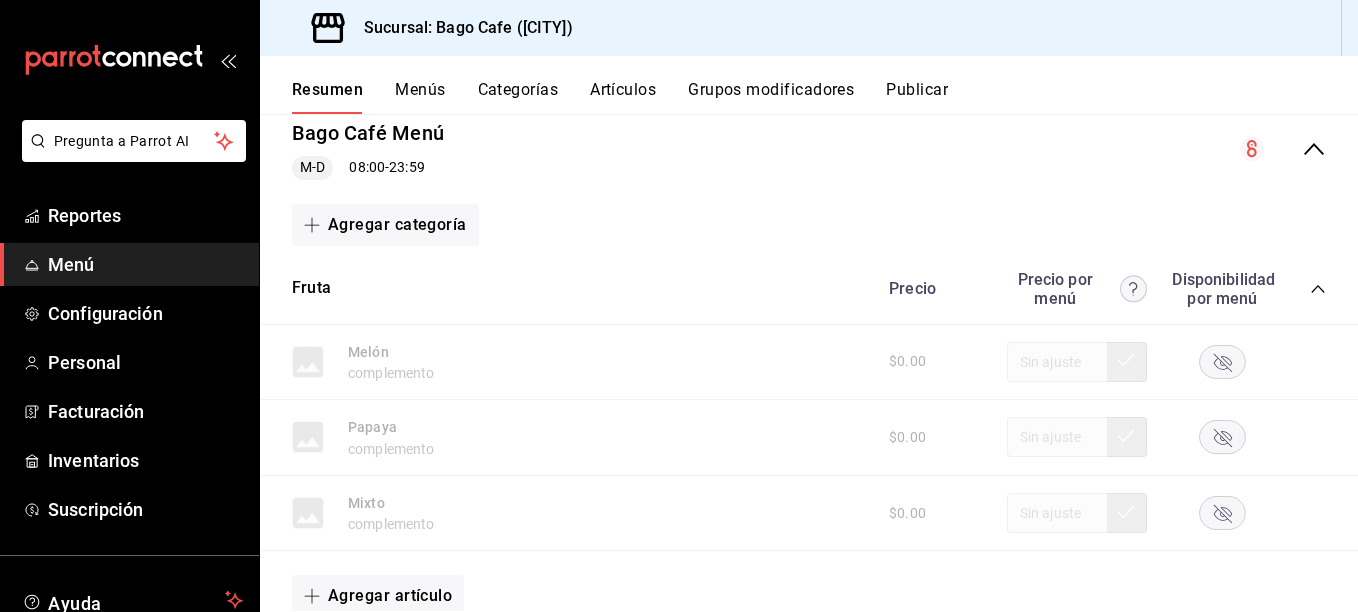 click 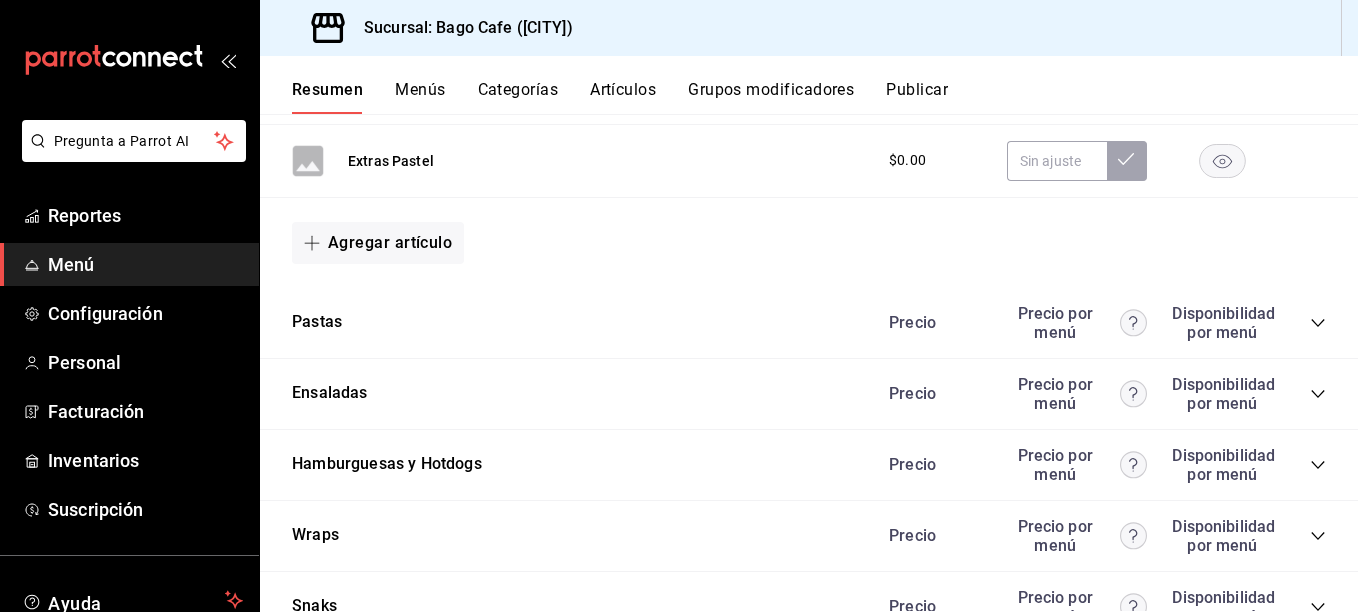 scroll, scrollTop: 1500, scrollLeft: 0, axis: vertical 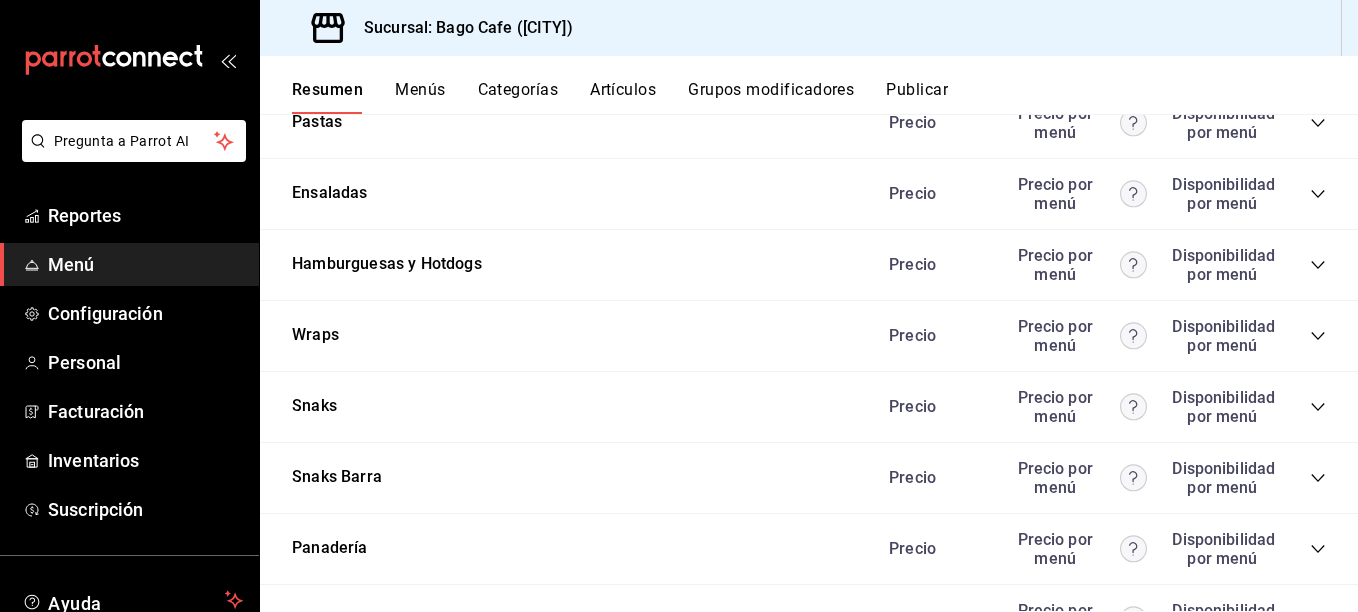 click 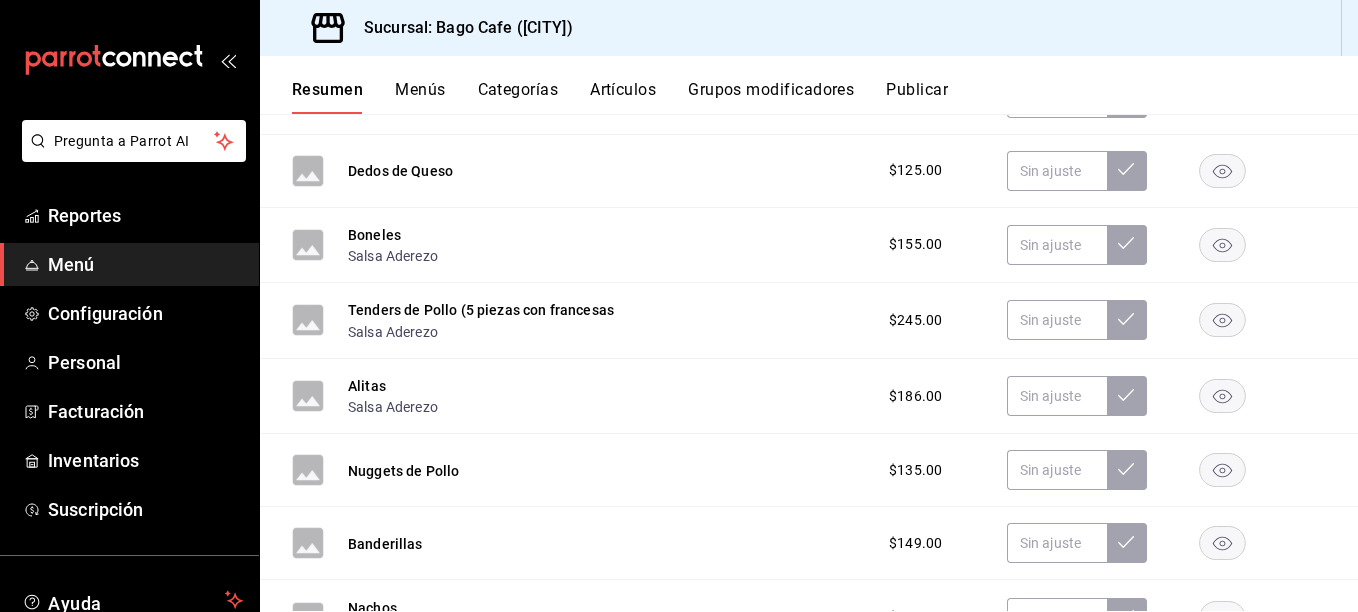 scroll, scrollTop: 2300, scrollLeft: 0, axis: vertical 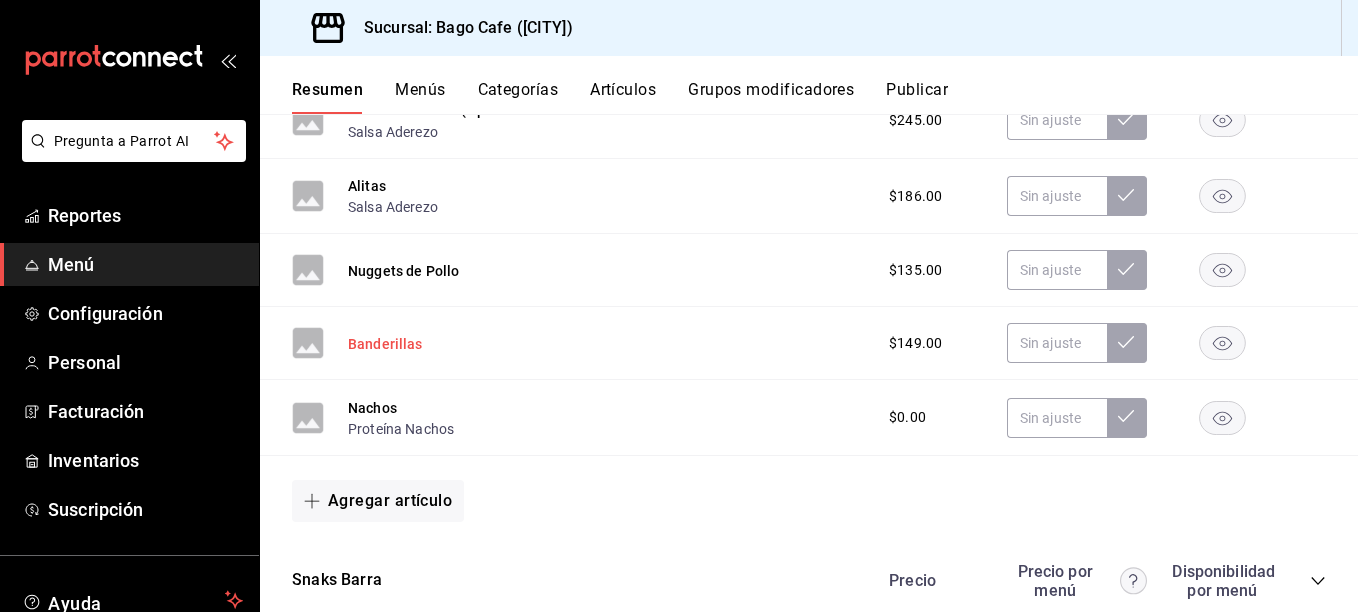 click on "Banderillas" at bounding box center [385, 344] 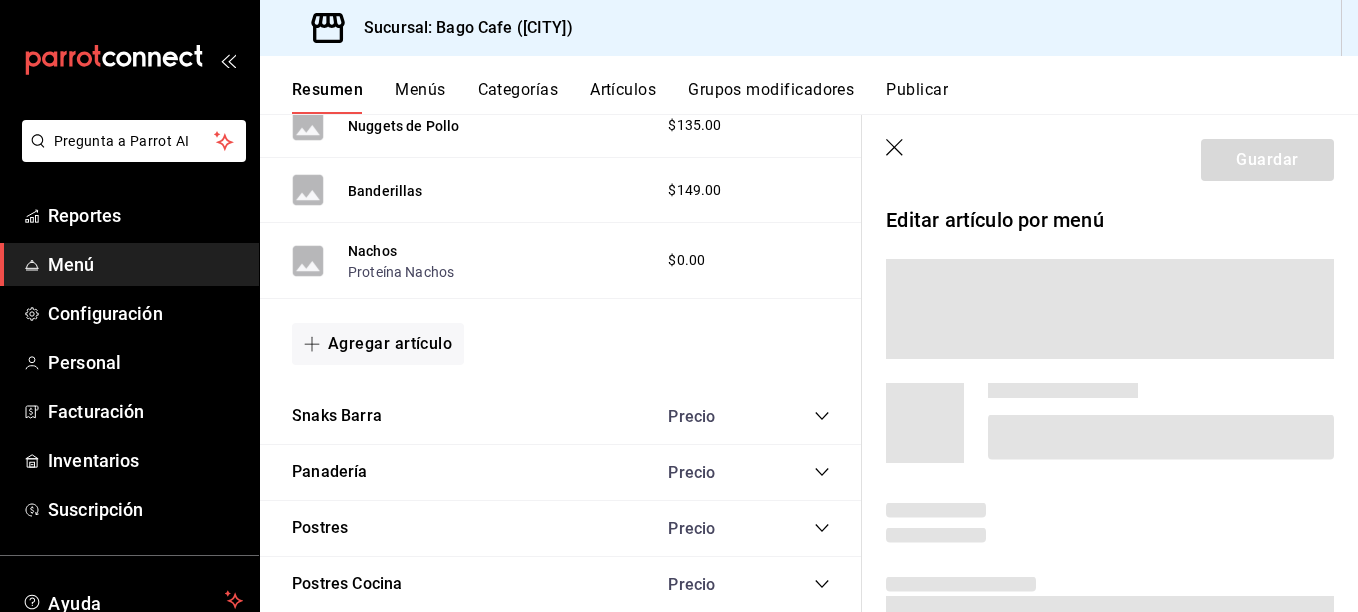 scroll, scrollTop: 2139, scrollLeft: 0, axis: vertical 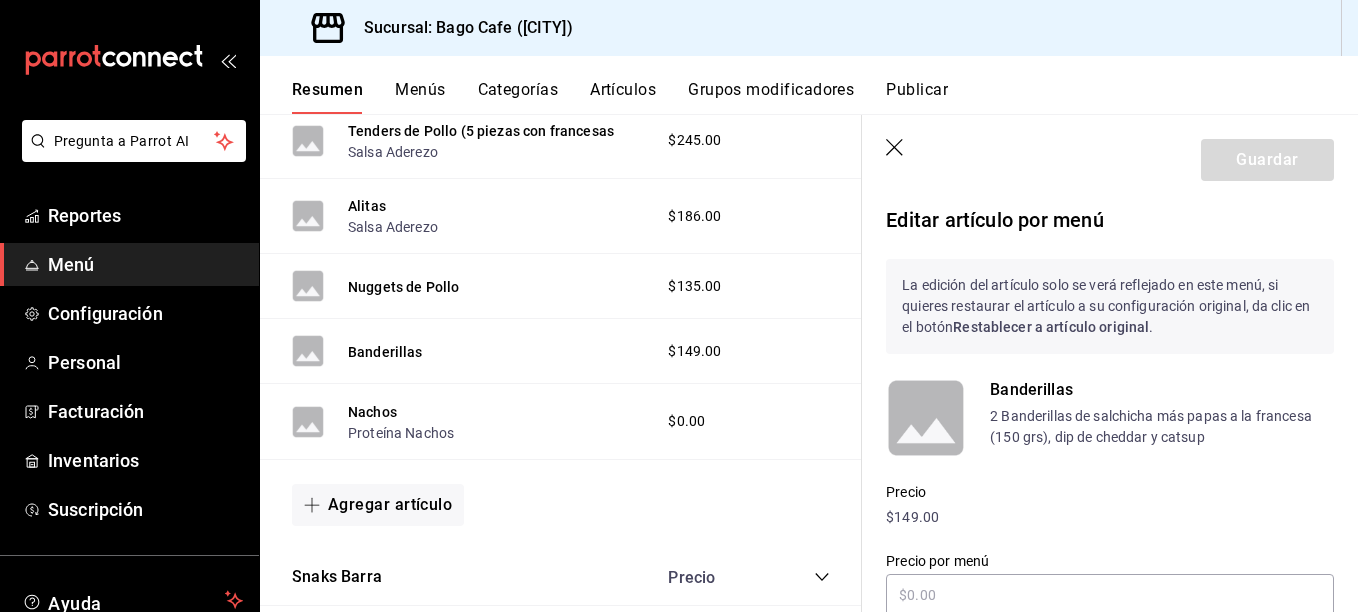 click 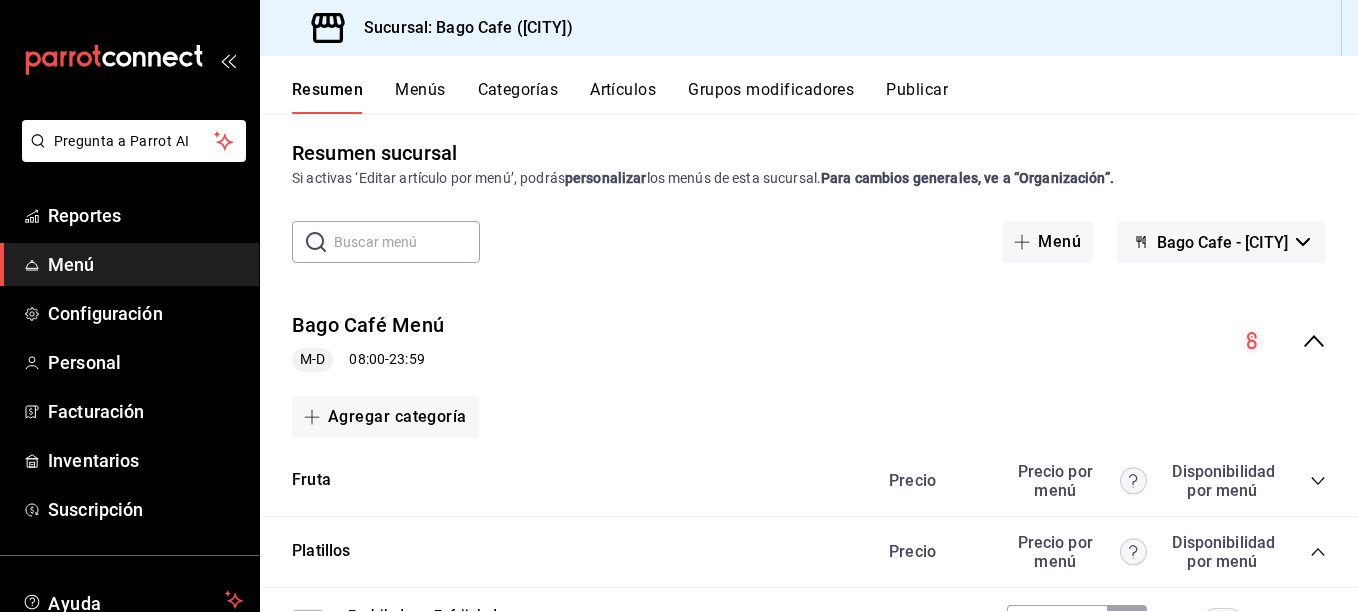 scroll, scrollTop: 0, scrollLeft: 0, axis: both 